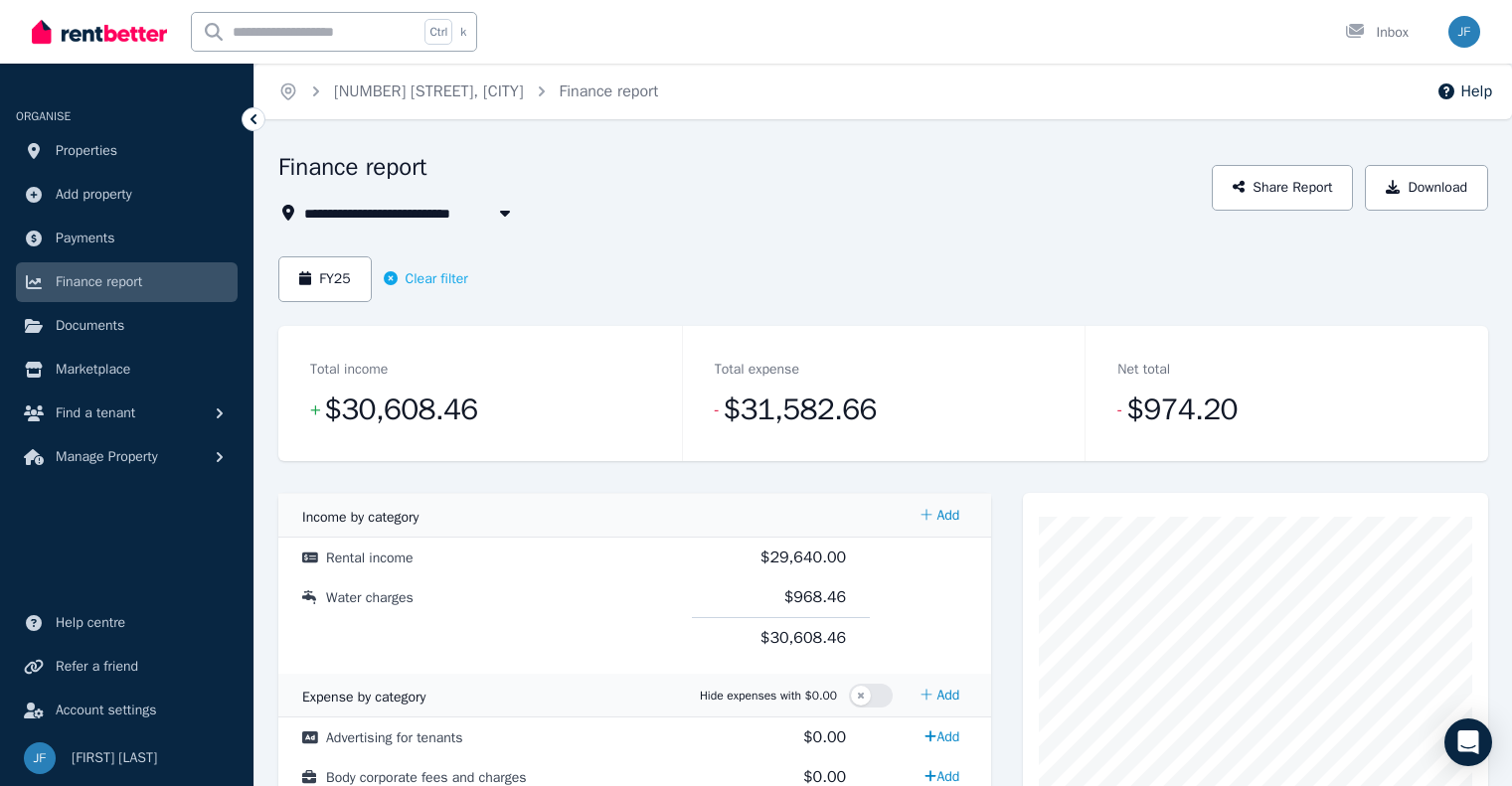 scroll, scrollTop: 198, scrollLeft: 0, axis: vertical 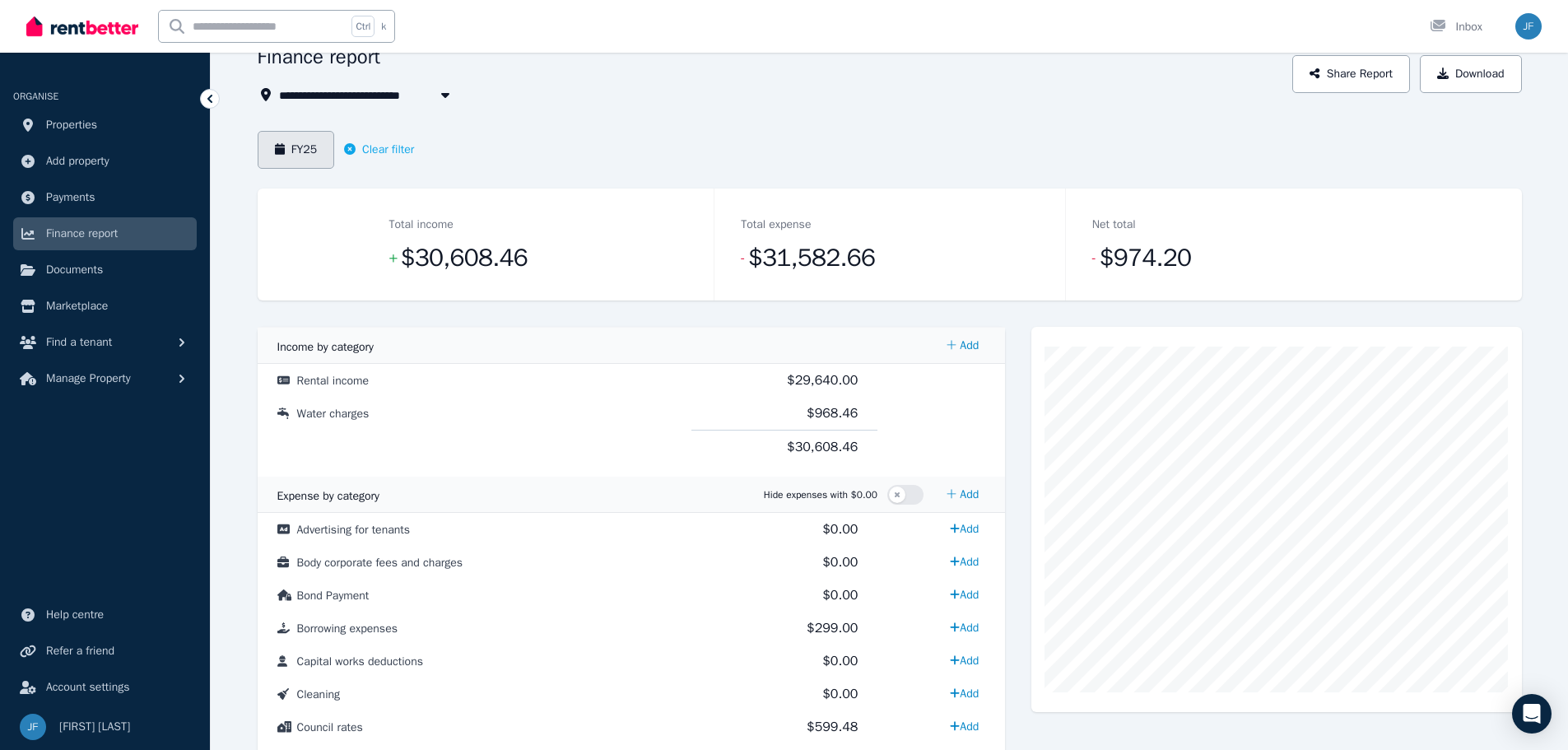click on "FY25" at bounding box center (296, 150) 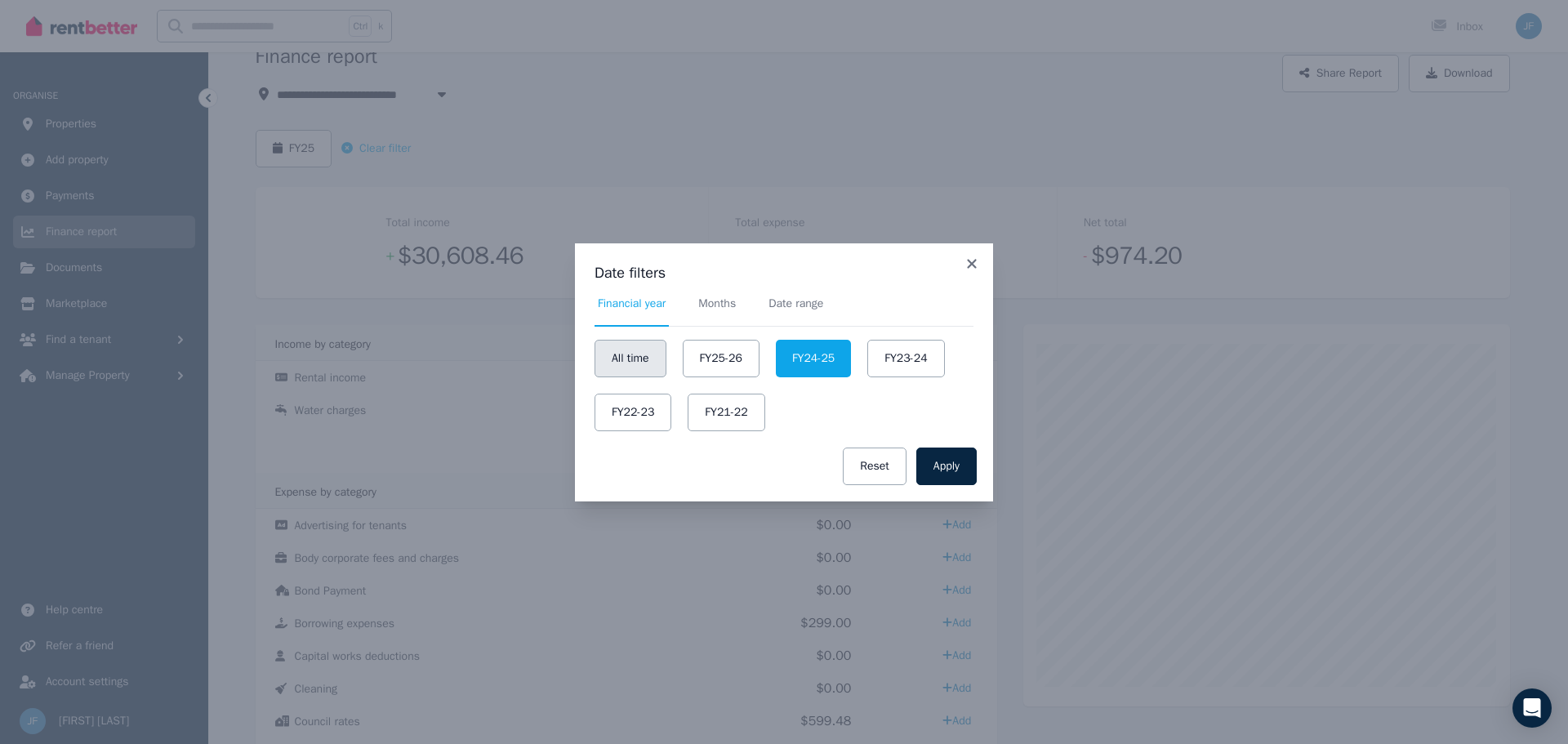 click on "All time" at bounding box center [630, 359] 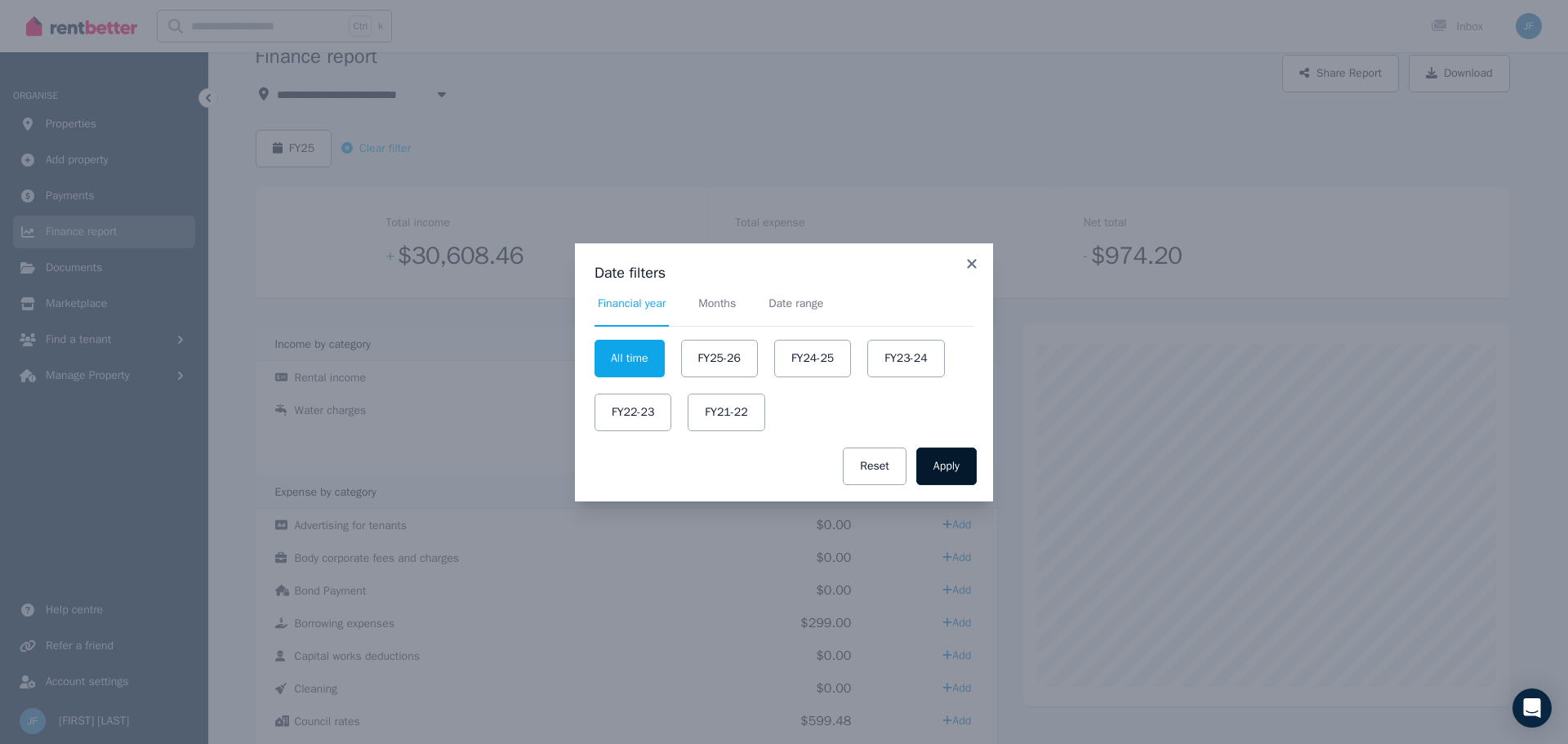 click on "Apply" at bounding box center (947, 466) 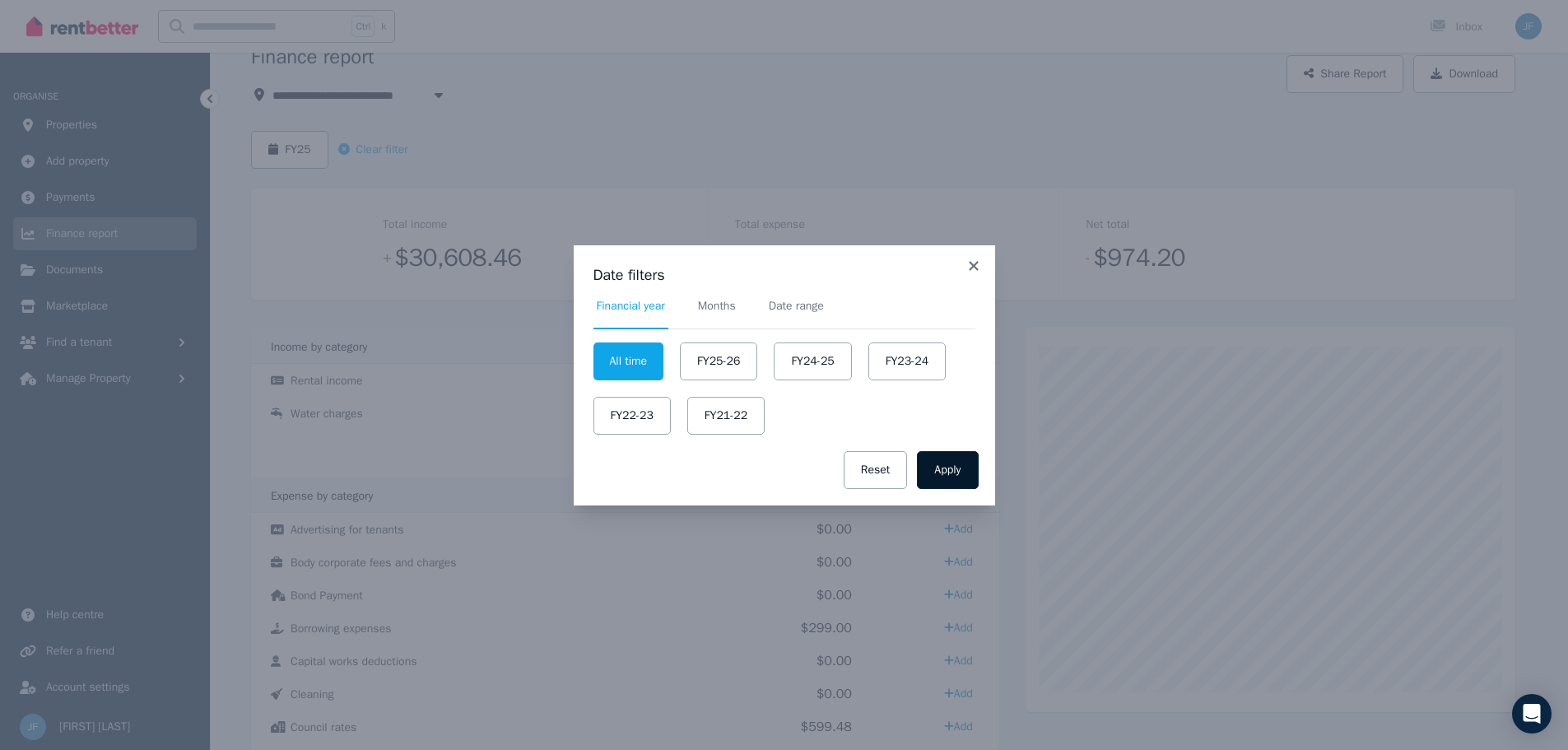 scroll, scrollTop: 0, scrollLeft: 0, axis: both 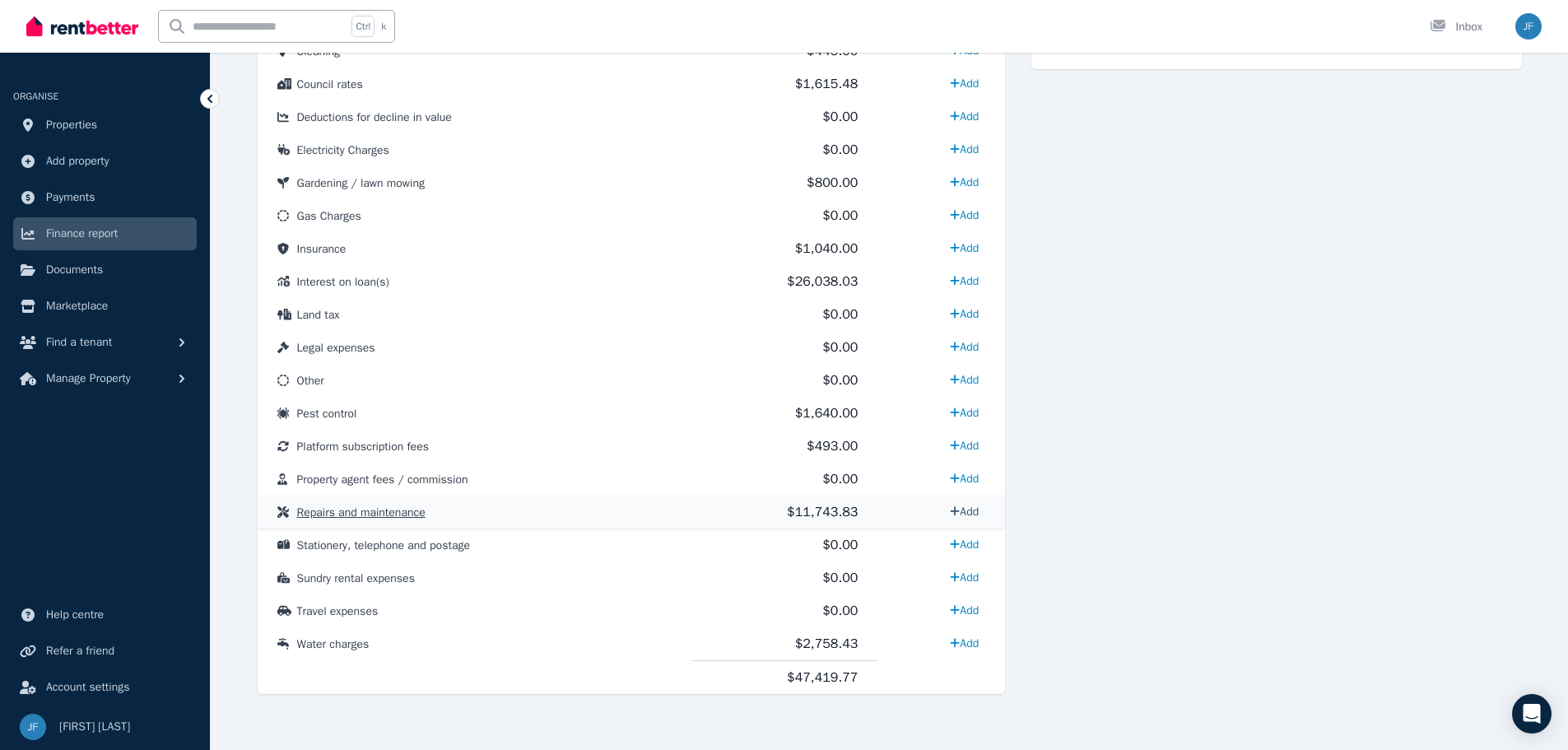 click on "Add" at bounding box center (964, 511) 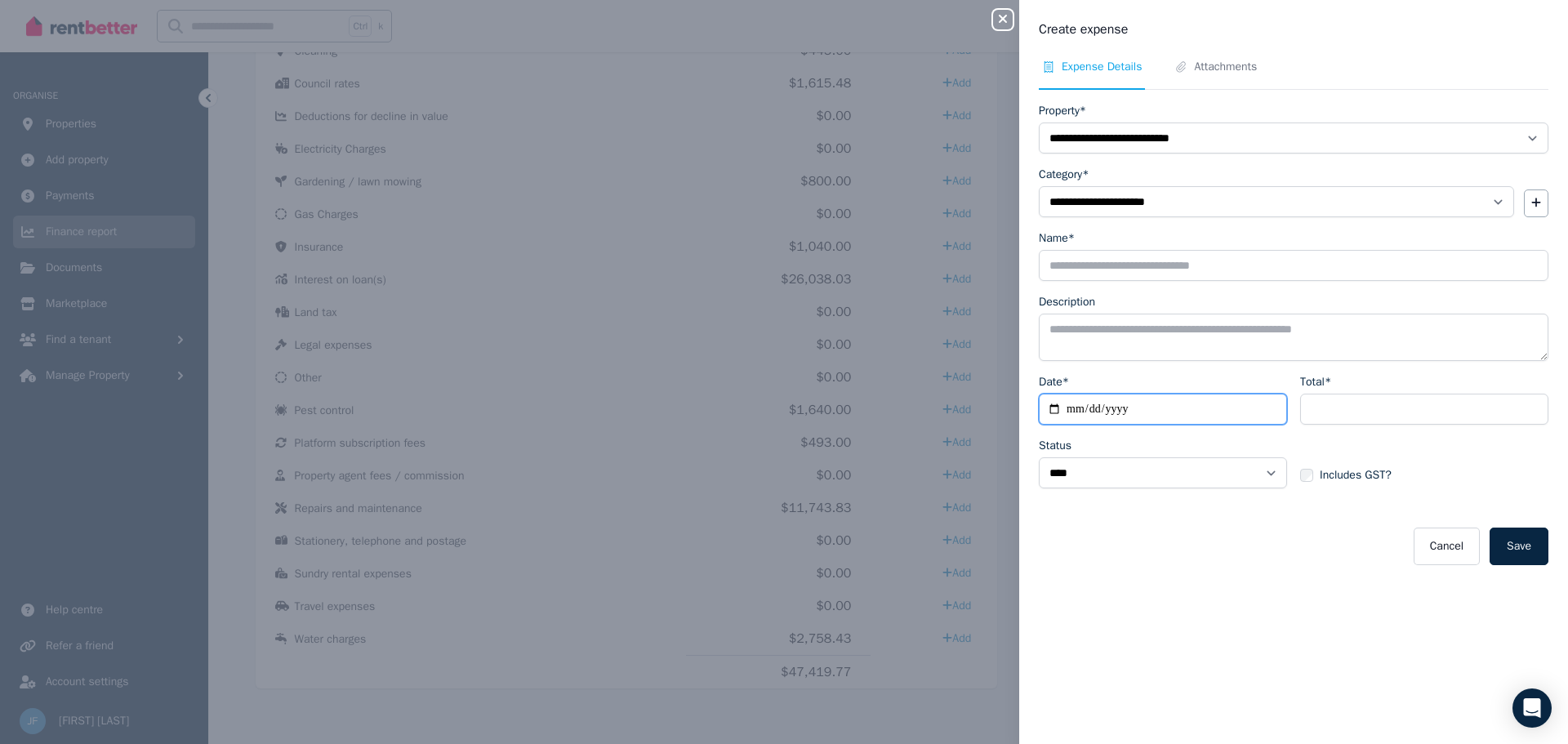 click on "Date*" at bounding box center (1163, 409) 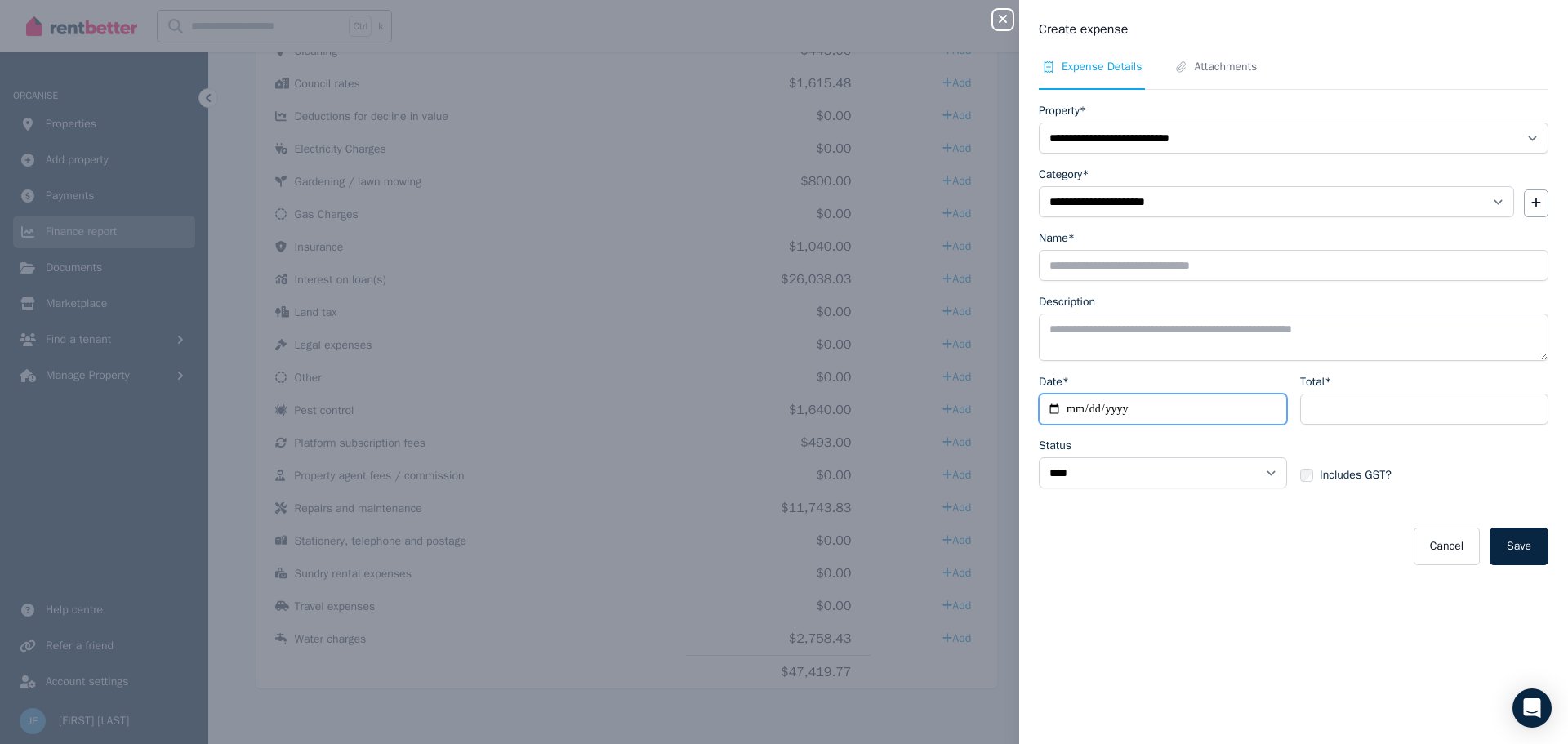 type on "**********" 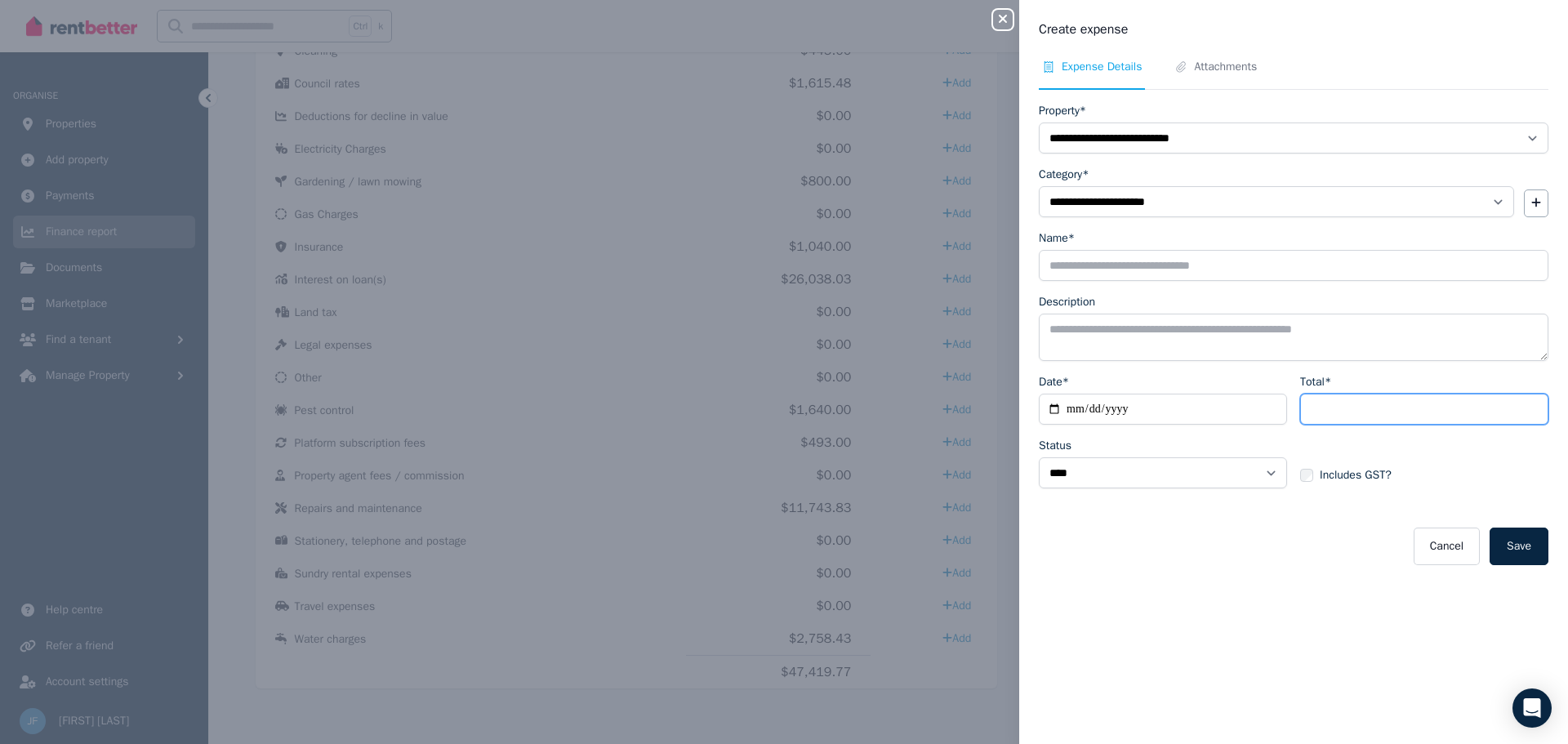 click on "Total*" at bounding box center (1424, 409) 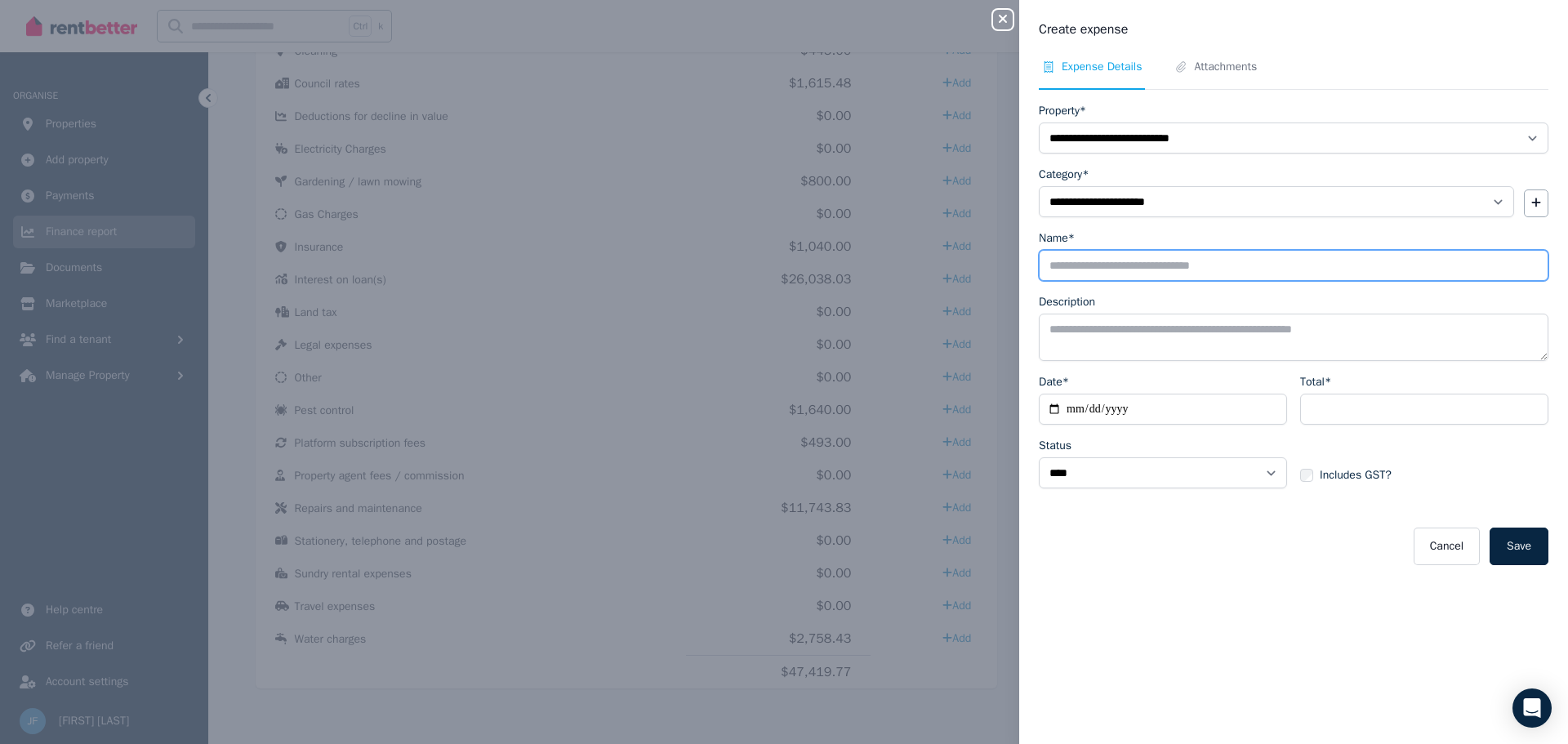 click on "Name*" at bounding box center (1294, 265) 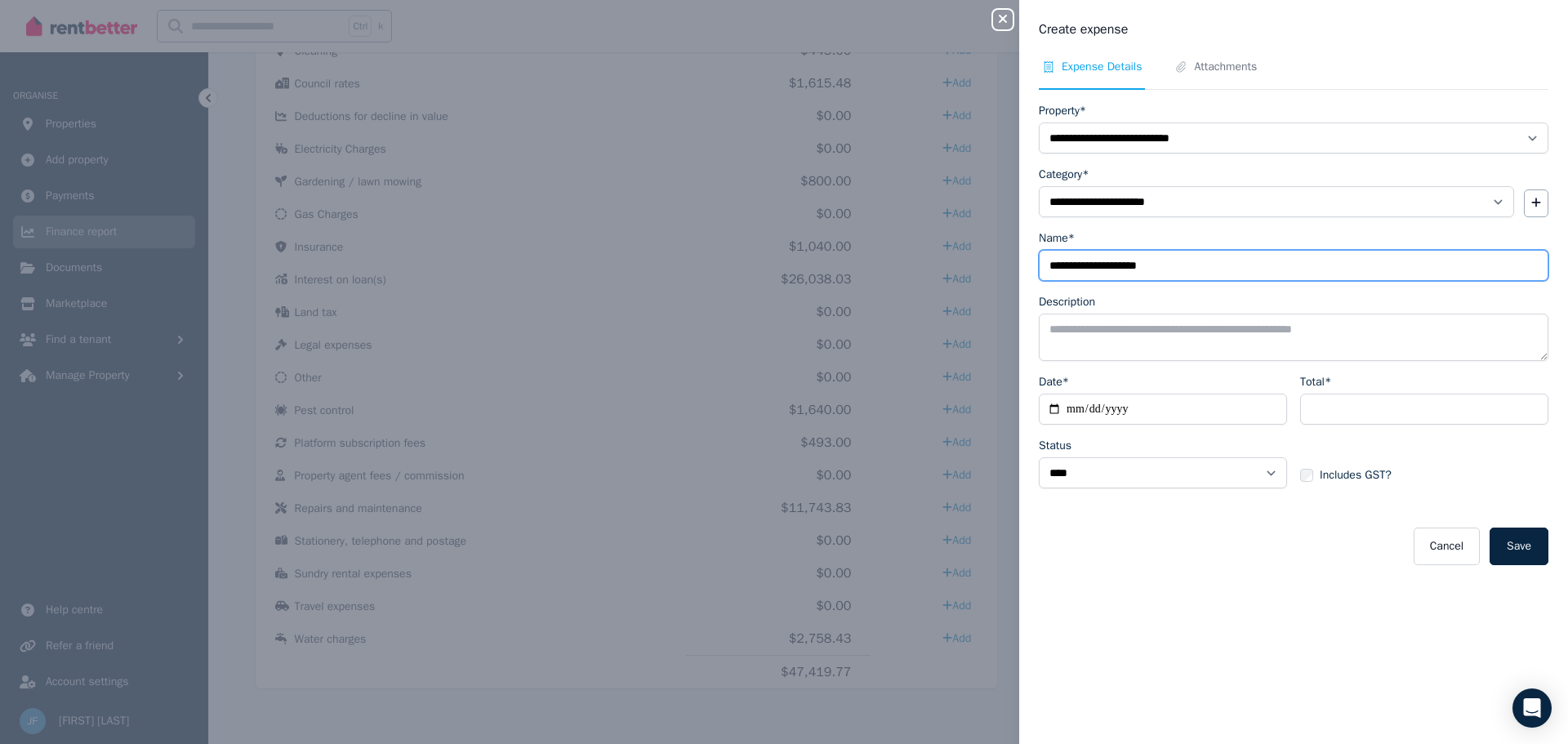 type on "**********" 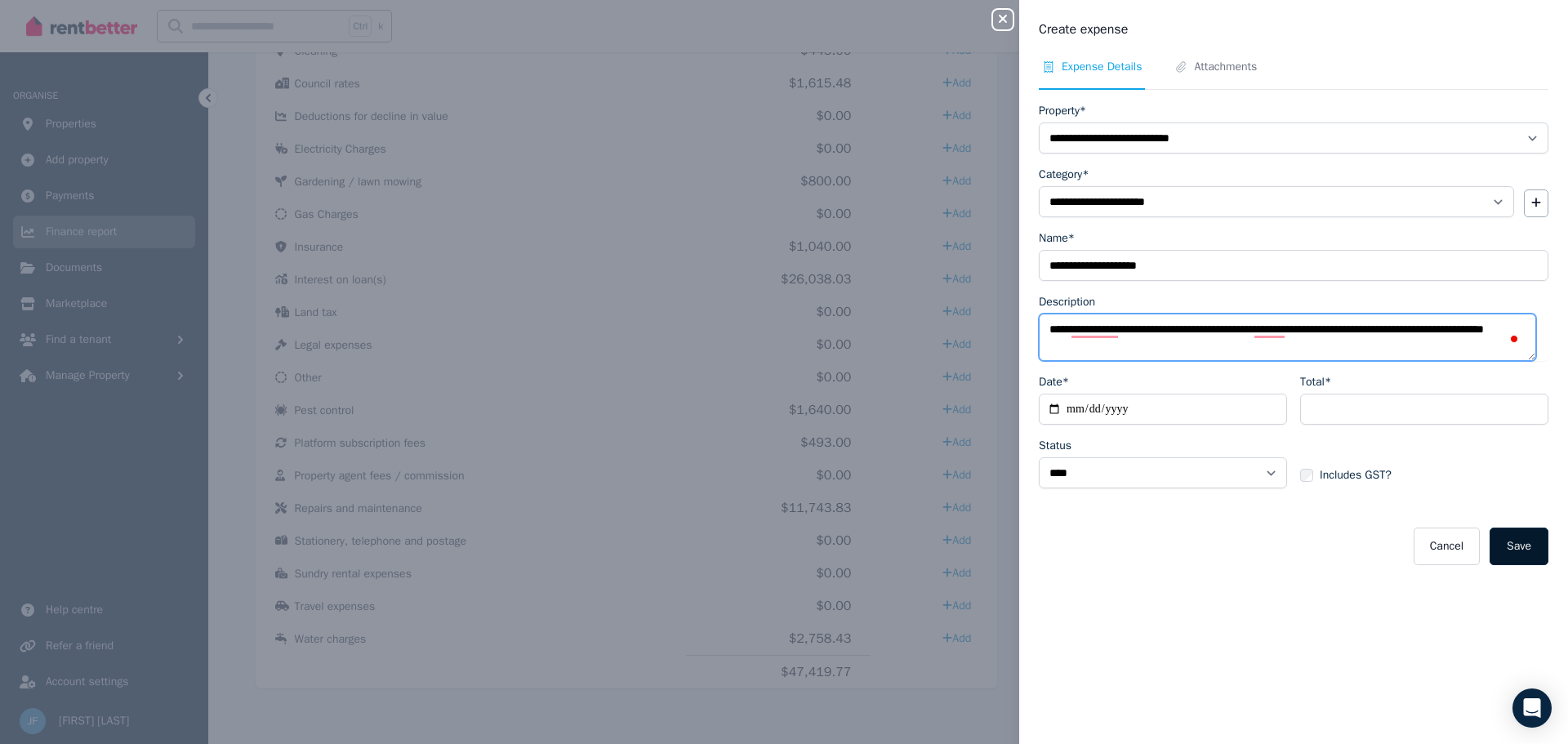 type on "**********" 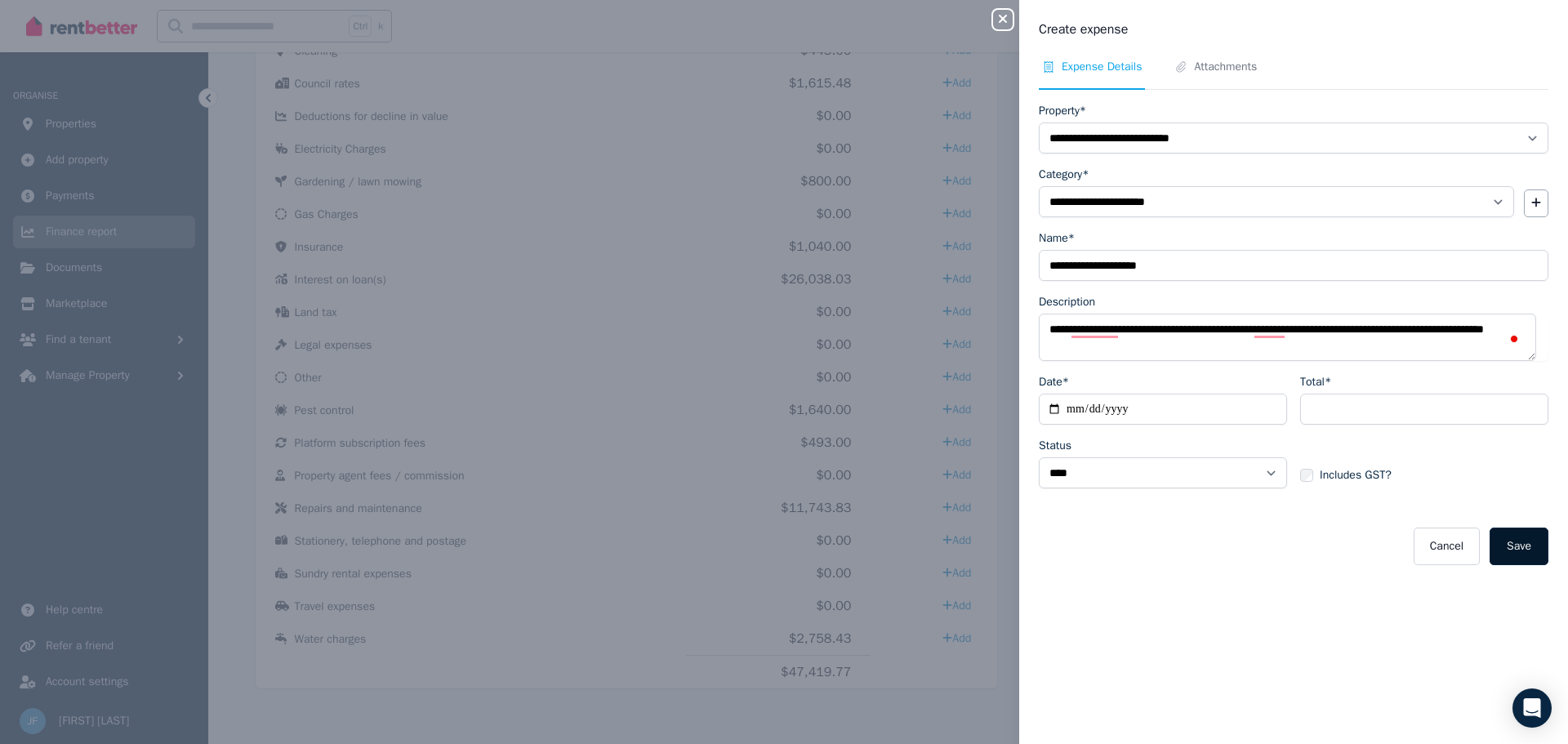 click on "Save" at bounding box center (1519, 546) 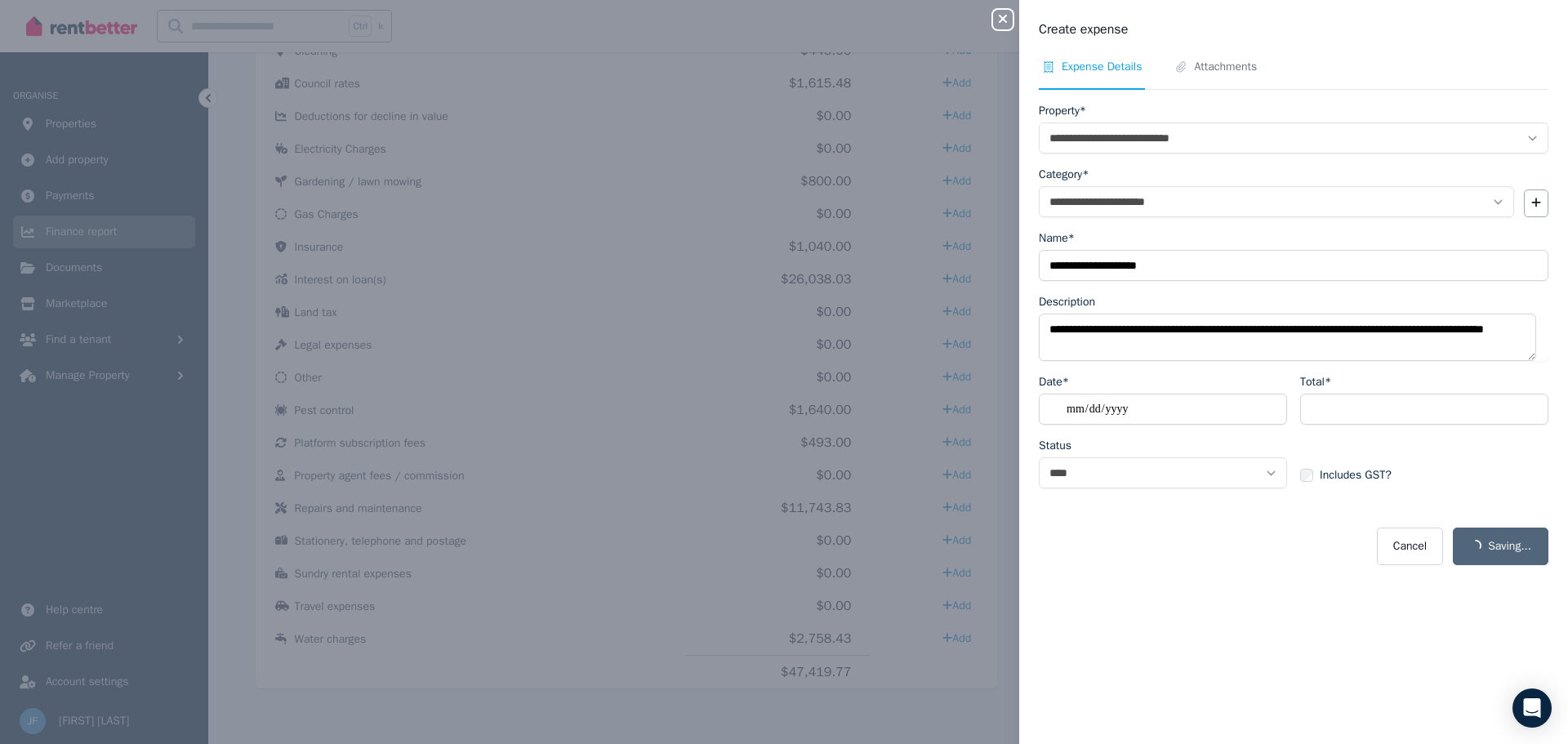 select 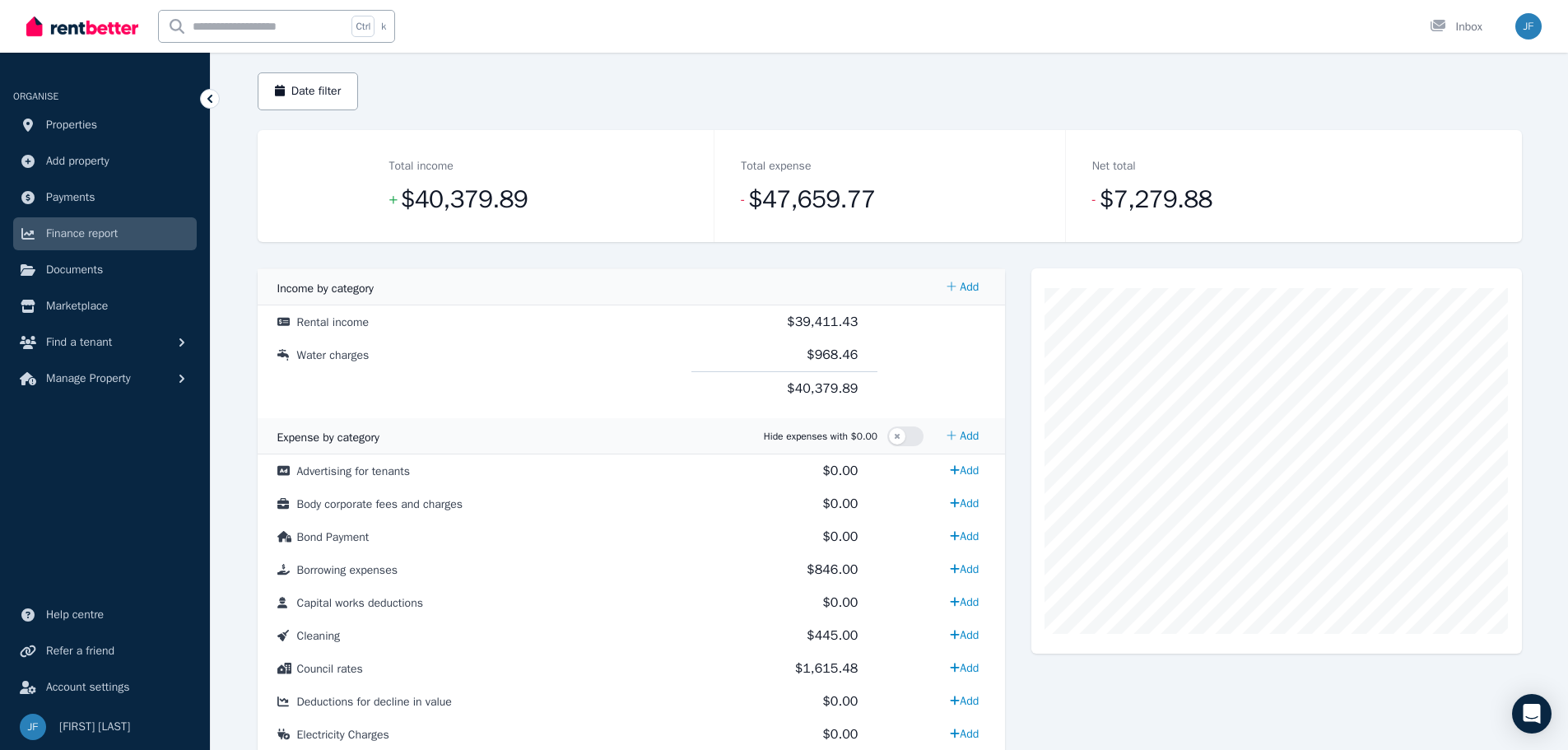 scroll, scrollTop: 0, scrollLeft: 0, axis: both 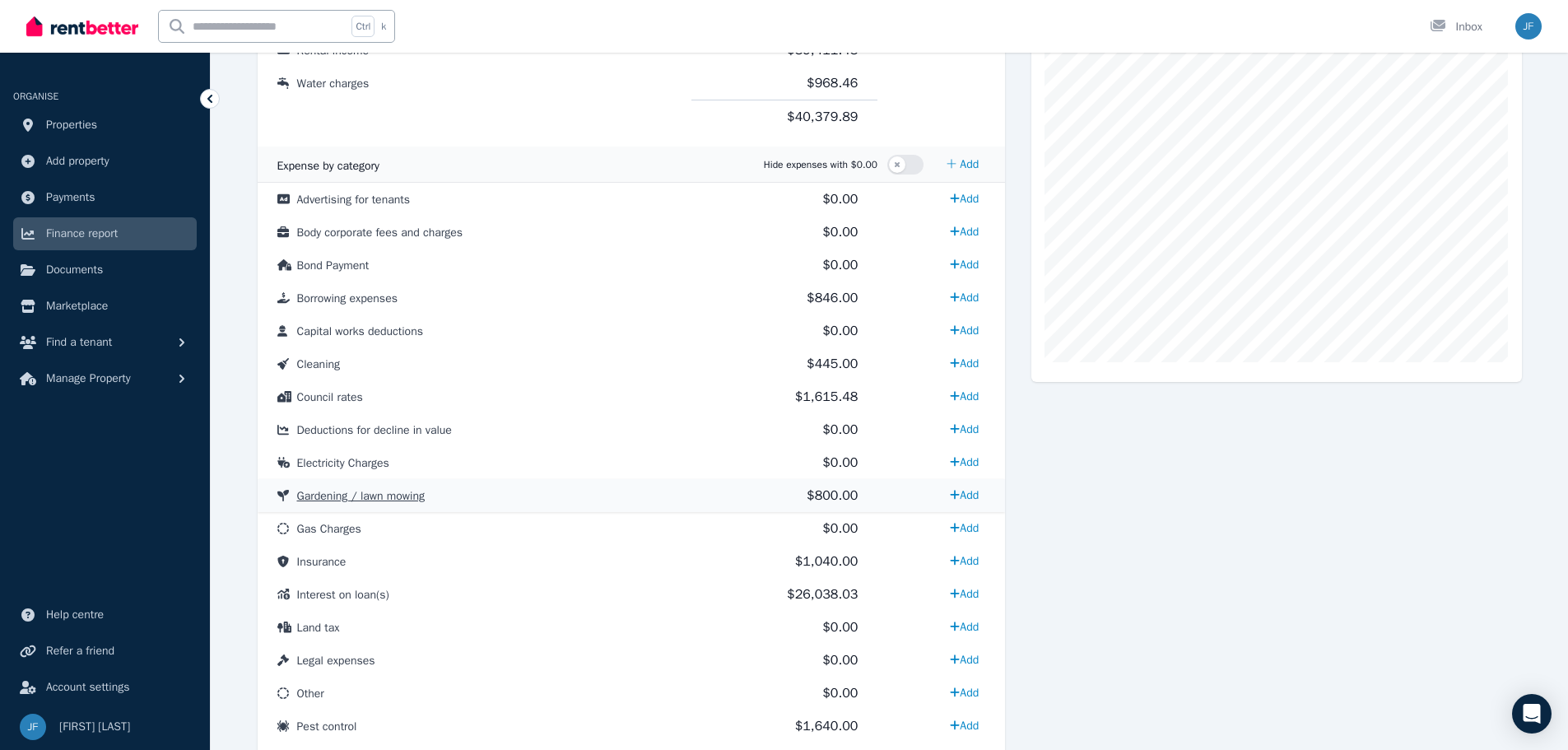 click on "Gardening / lawn mowing" at bounding box center (361, 496) 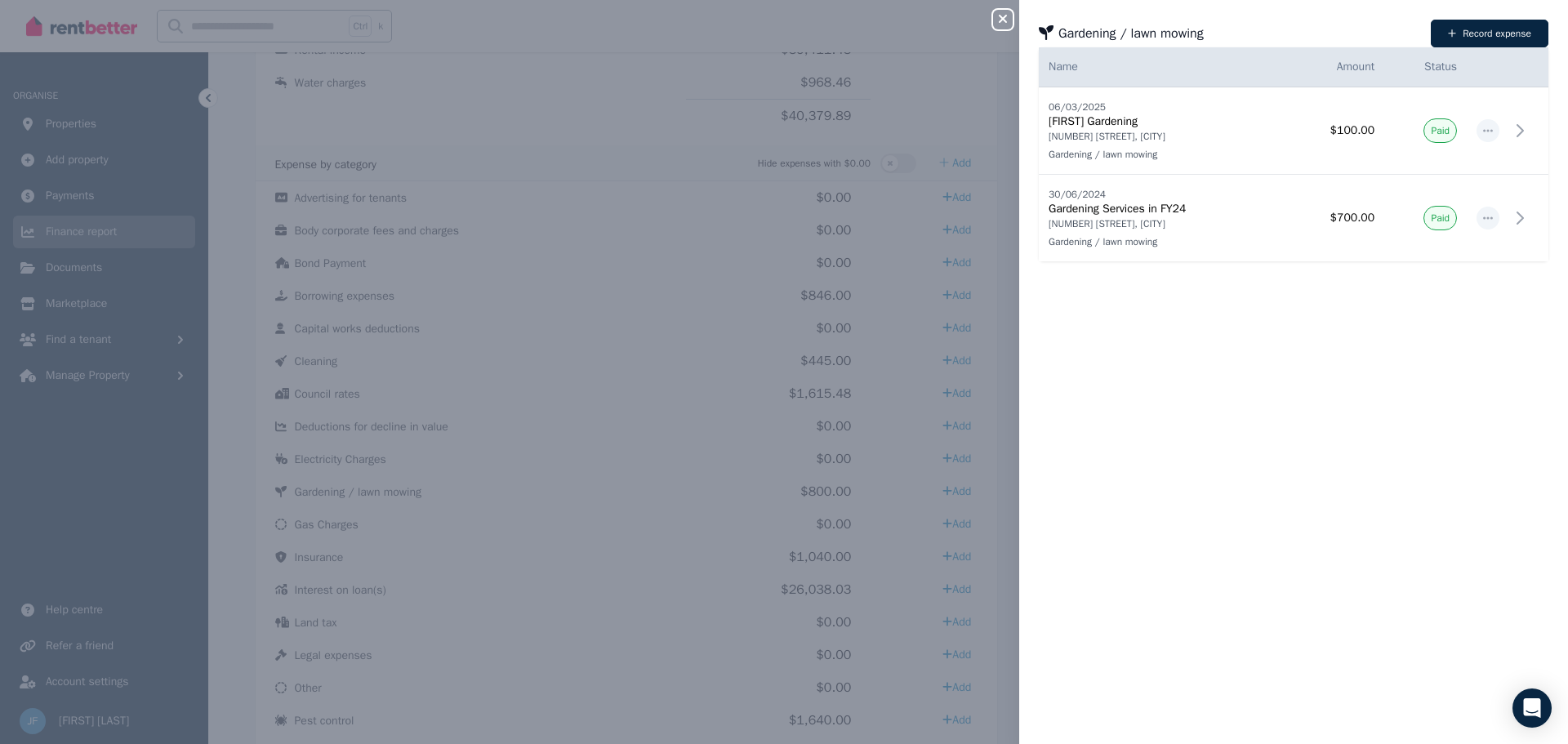 click on "Close panel" at bounding box center (1003, 20) 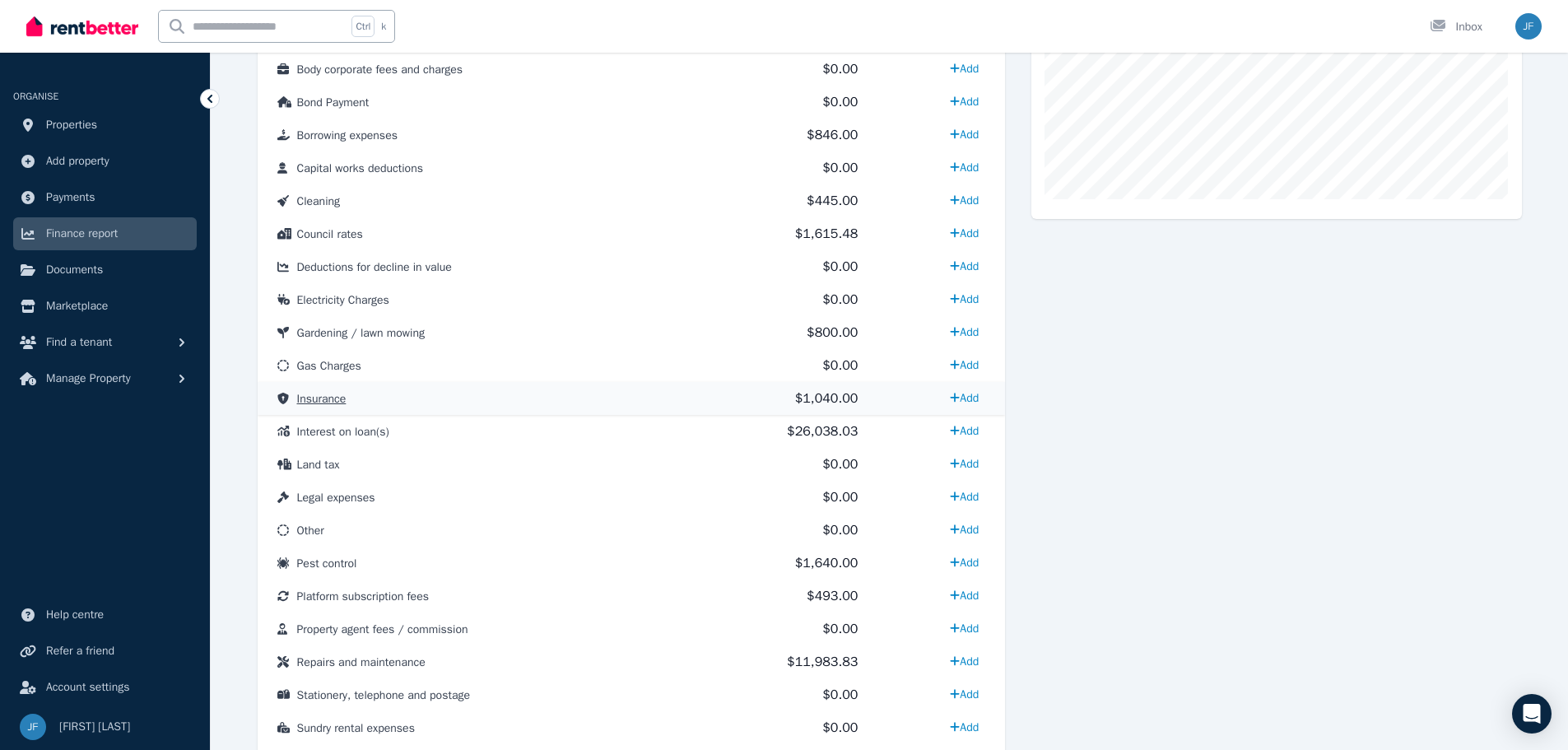 scroll, scrollTop: 576, scrollLeft: 0, axis: vertical 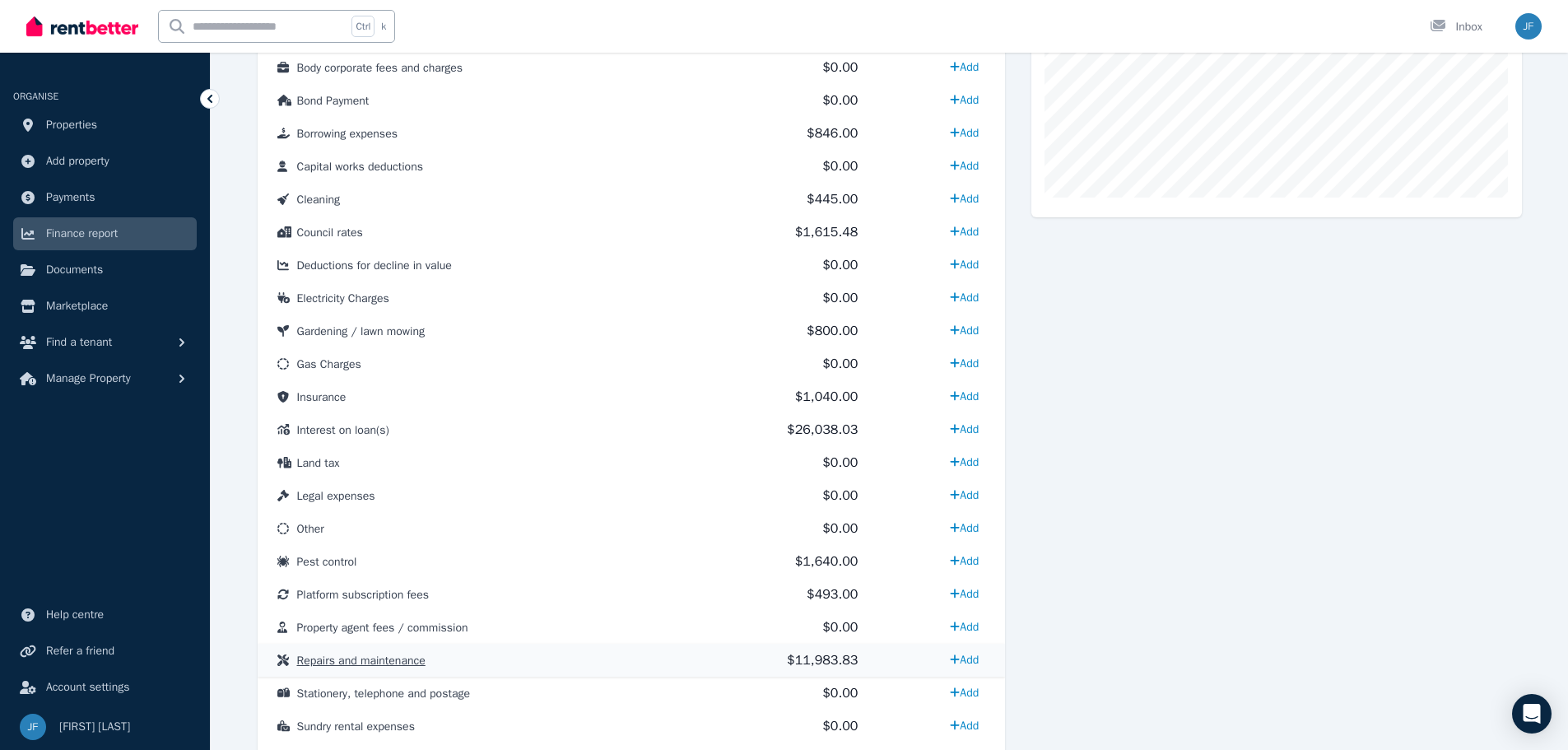 click on "$11,983.83" at bounding box center [822, 660] 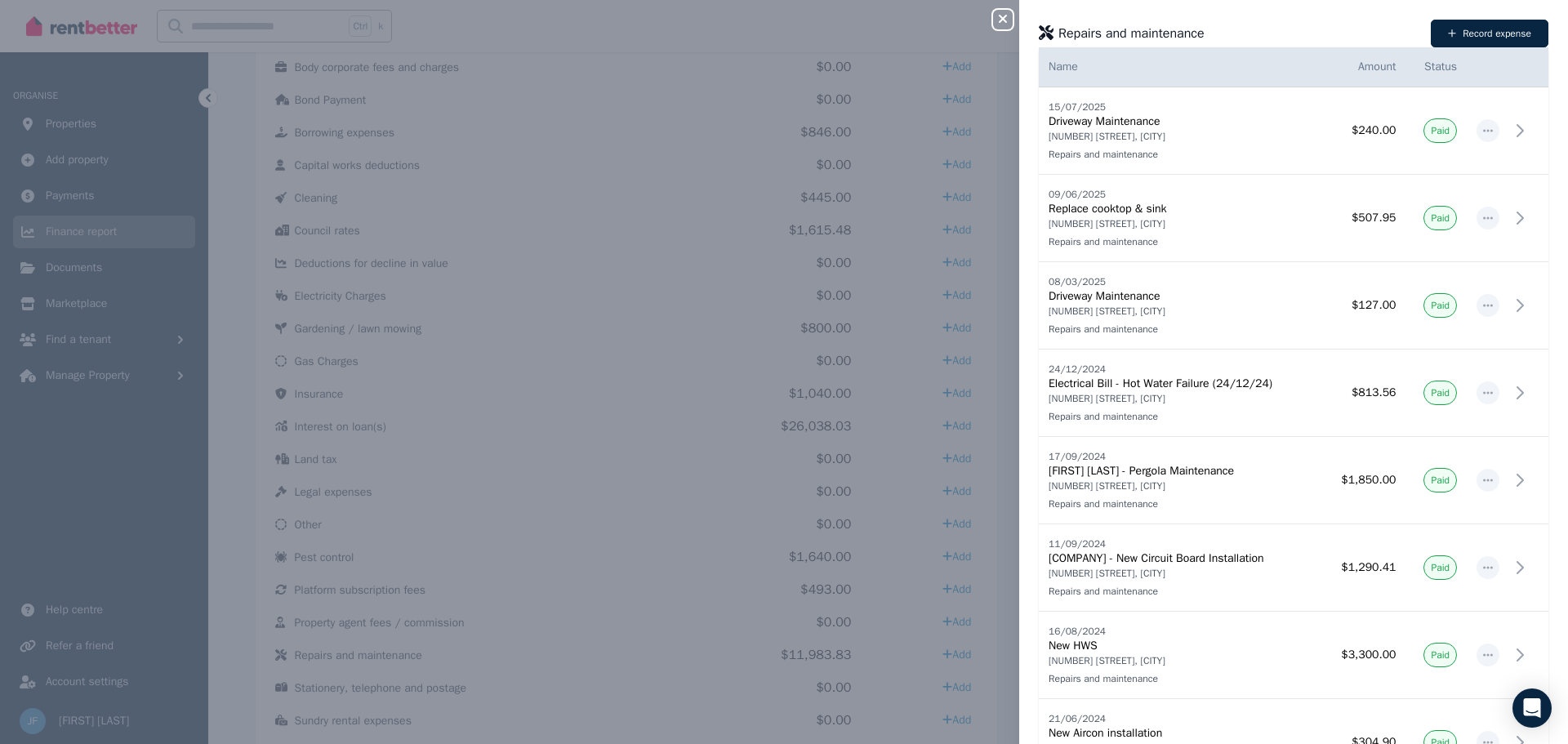 click 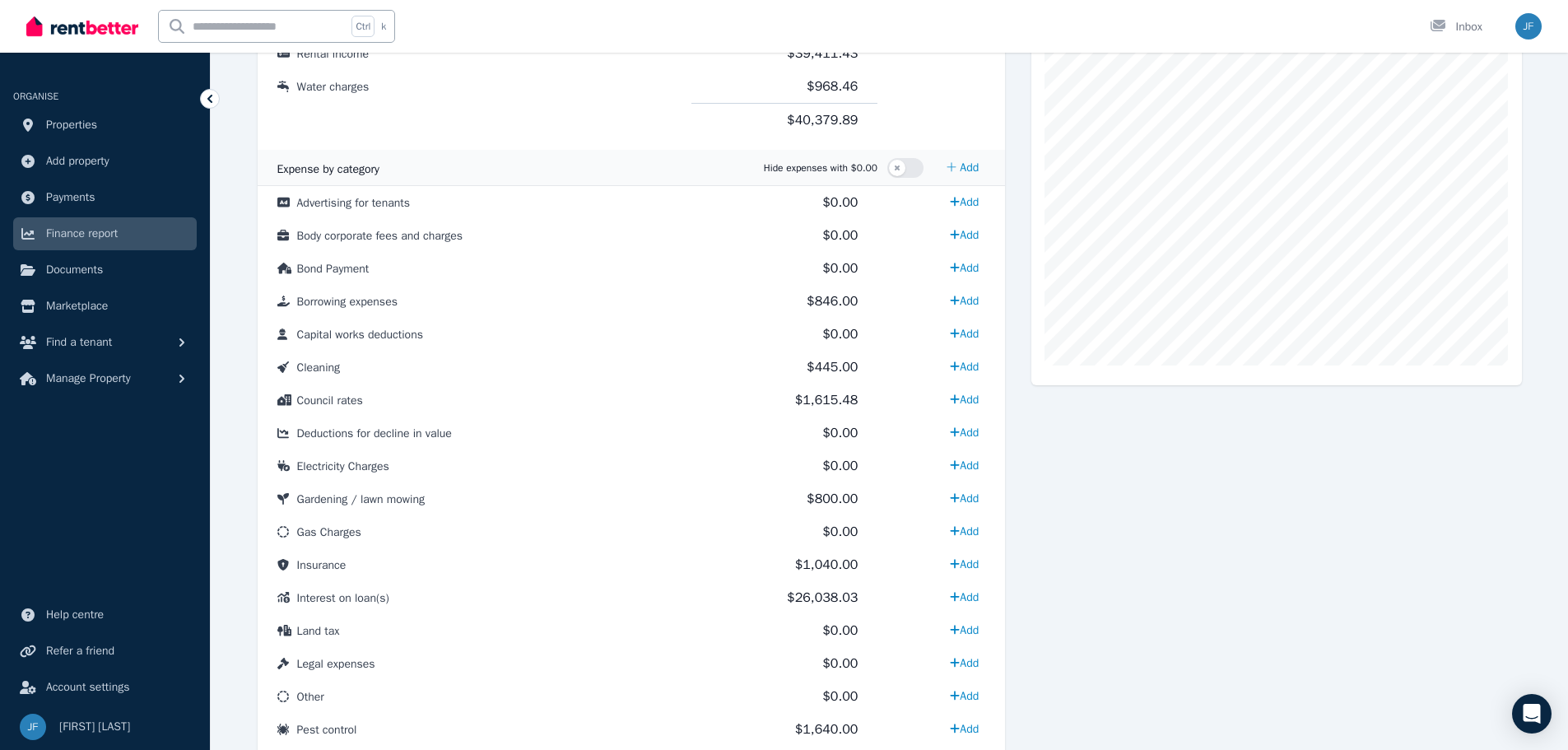 scroll, scrollTop: 395, scrollLeft: 0, axis: vertical 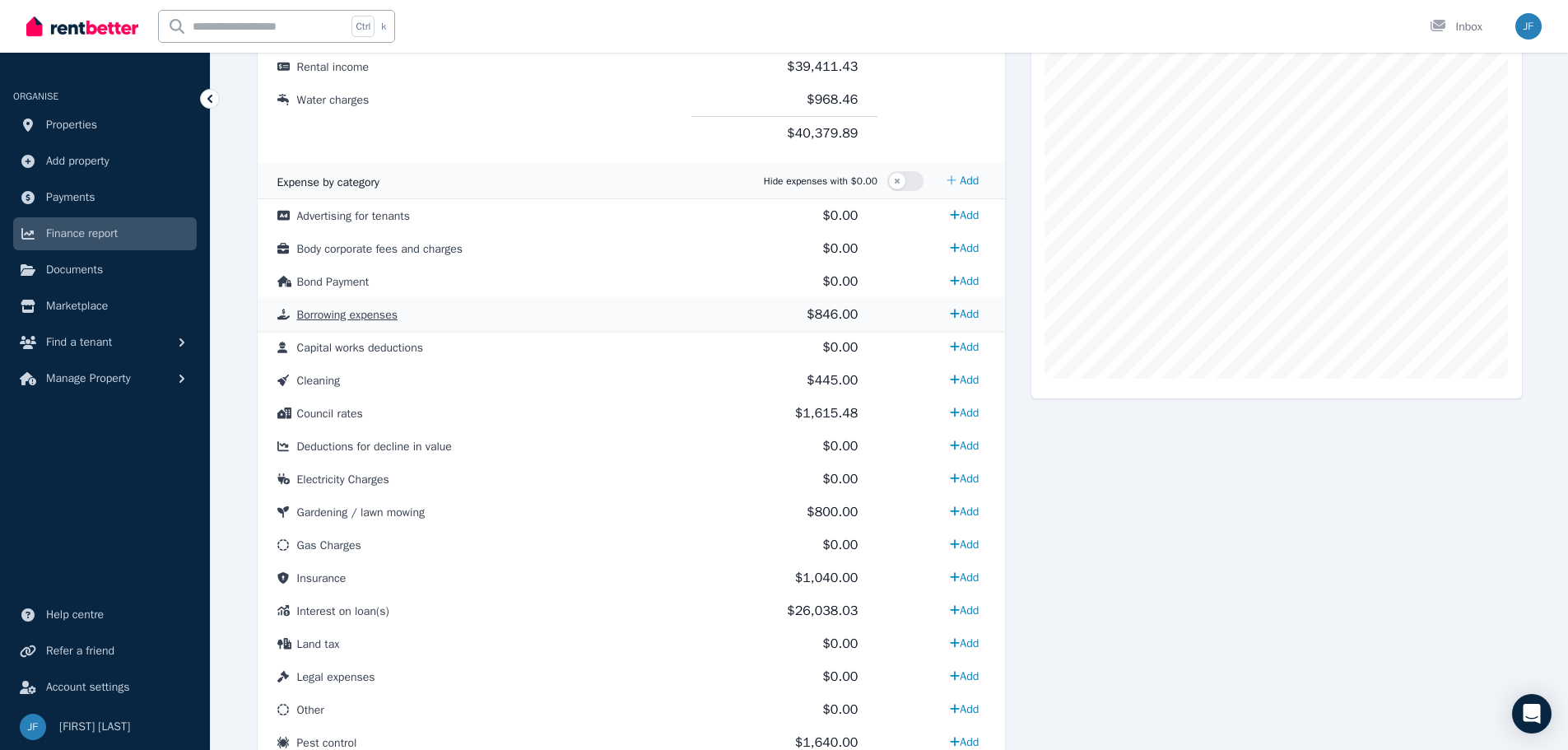 click on "$846.00" at bounding box center [832, 314] 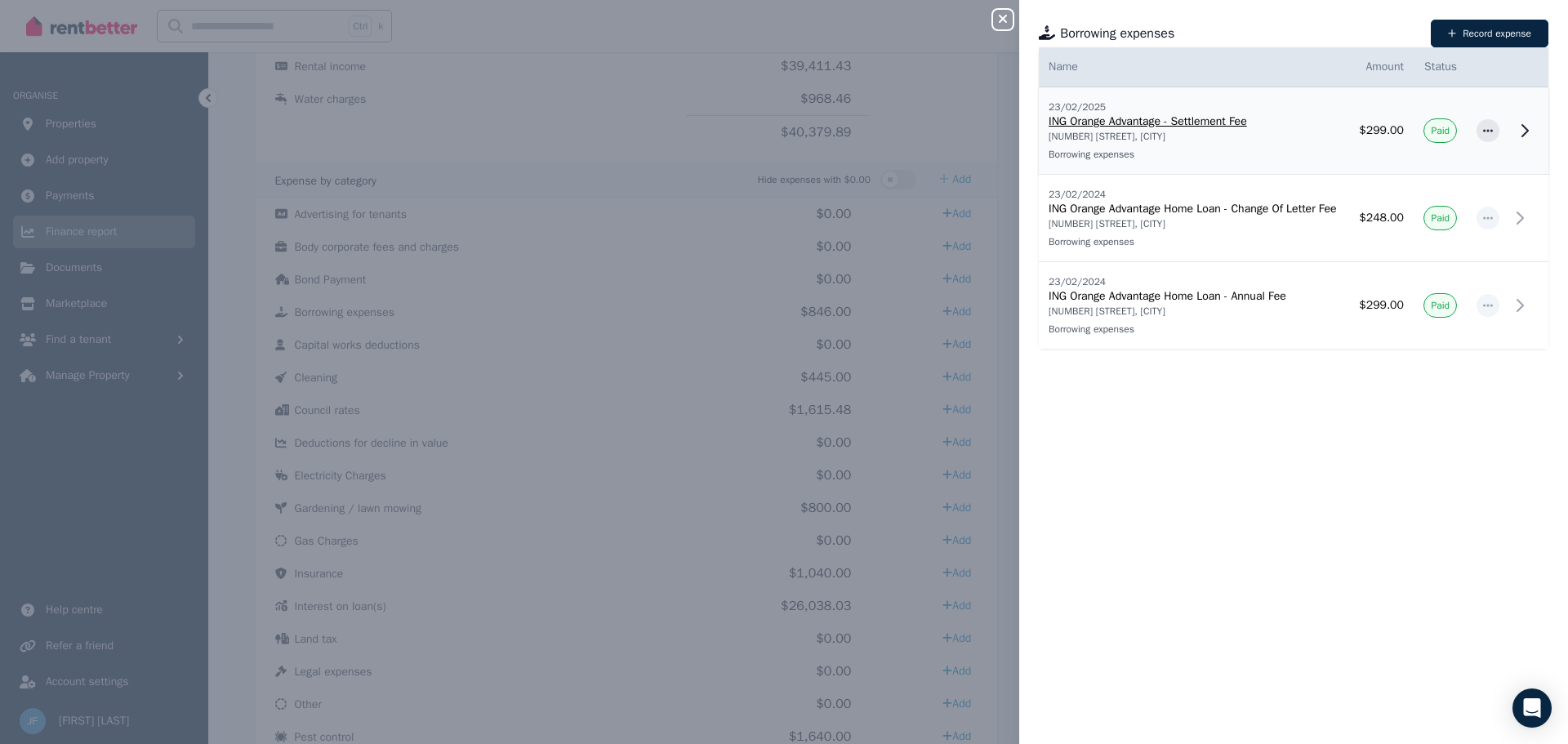 click on "[NUMBER] [STREET], [CITY]" at bounding box center (1194, 136) 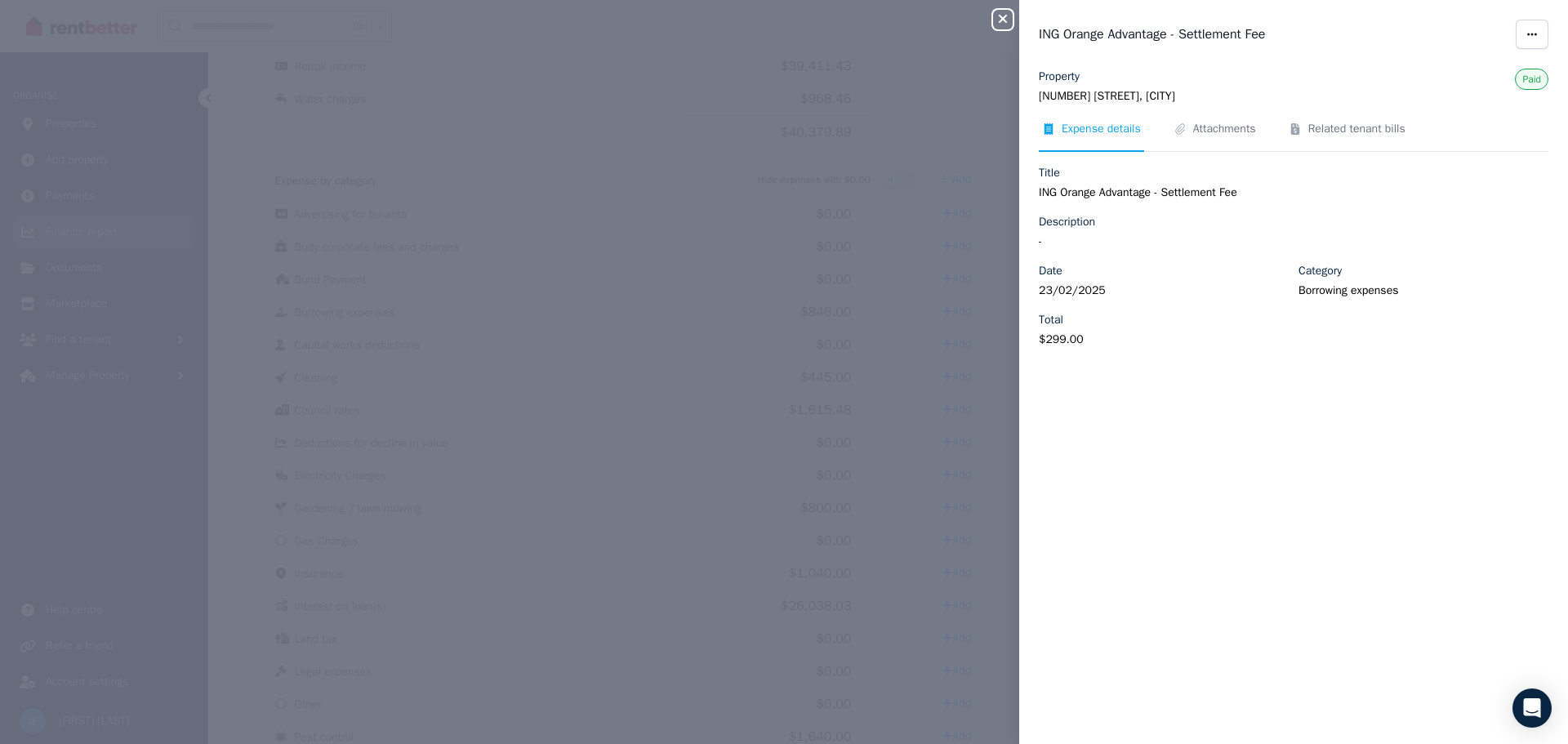 click on "23/02/2025" at bounding box center [1164, 291] 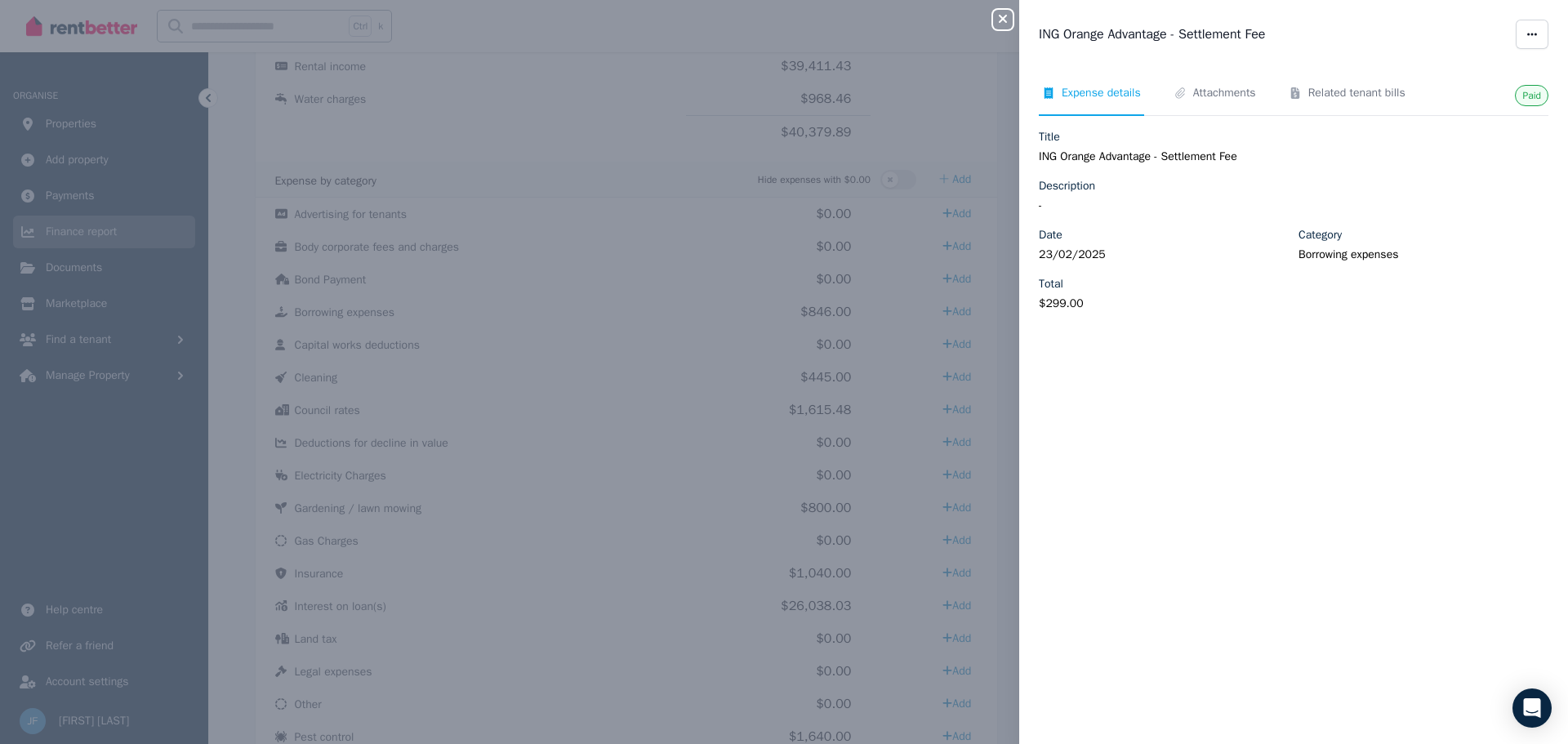 click on "23/02/2025" at bounding box center (1164, 255) 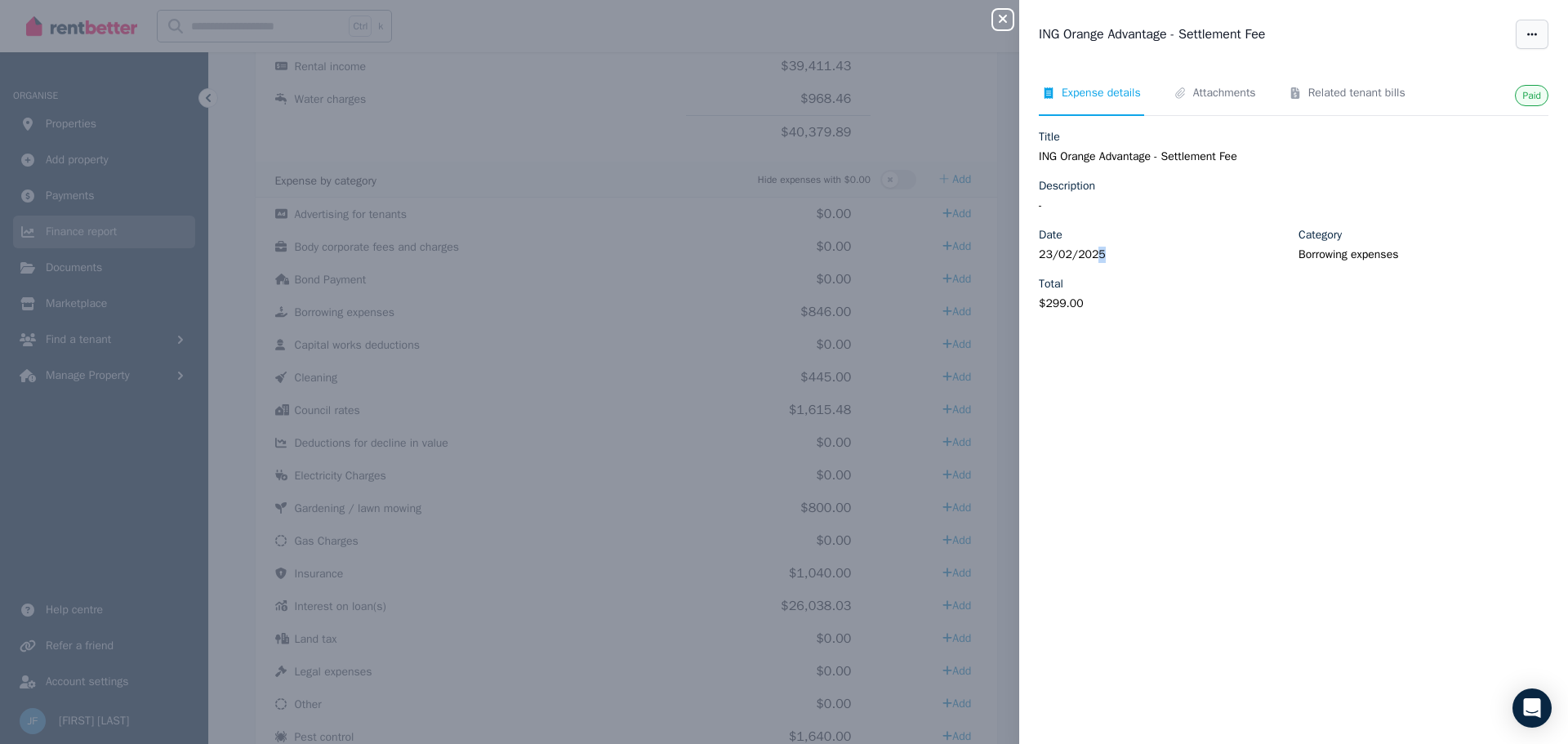 click 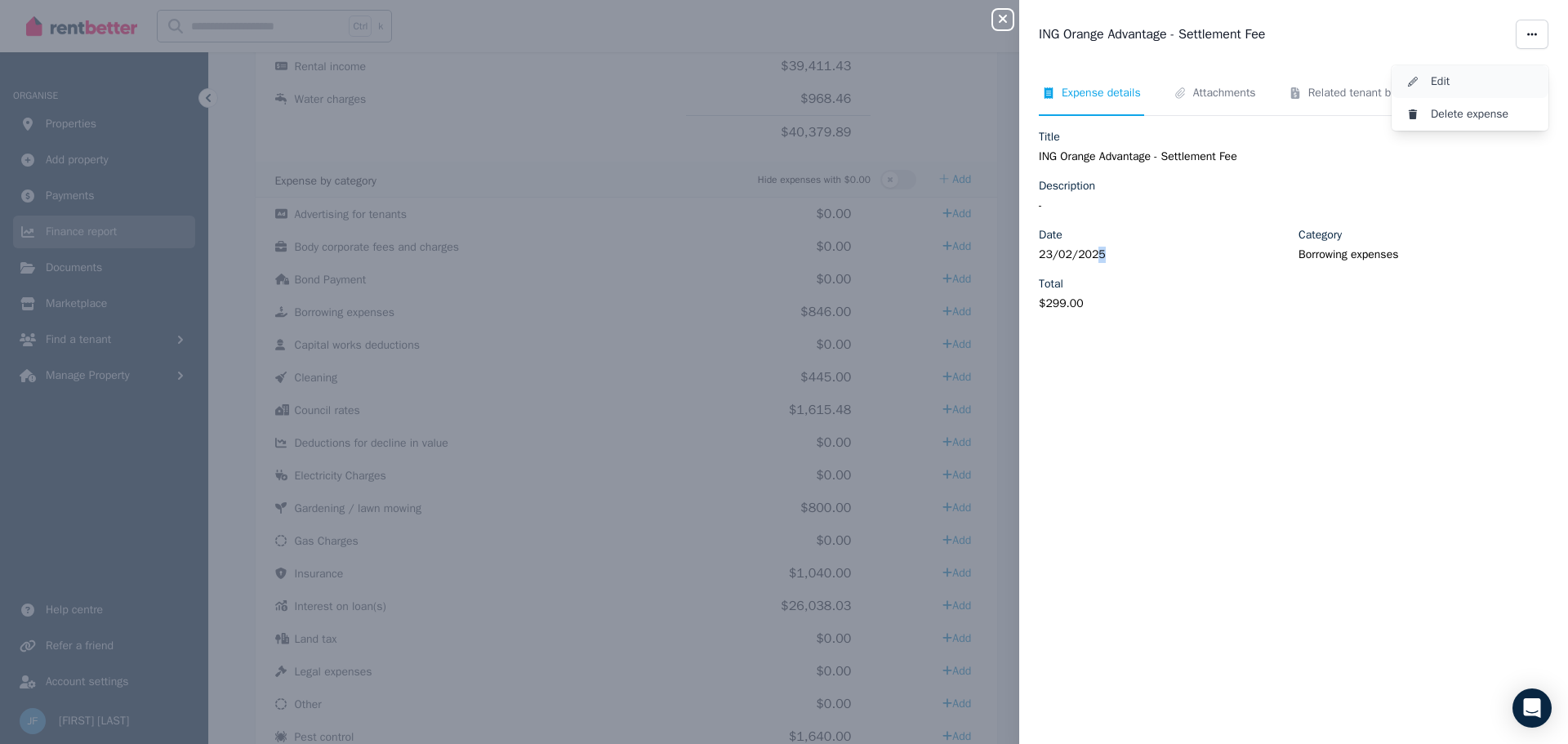 click on "Edit" at bounding box center (1483, 82) 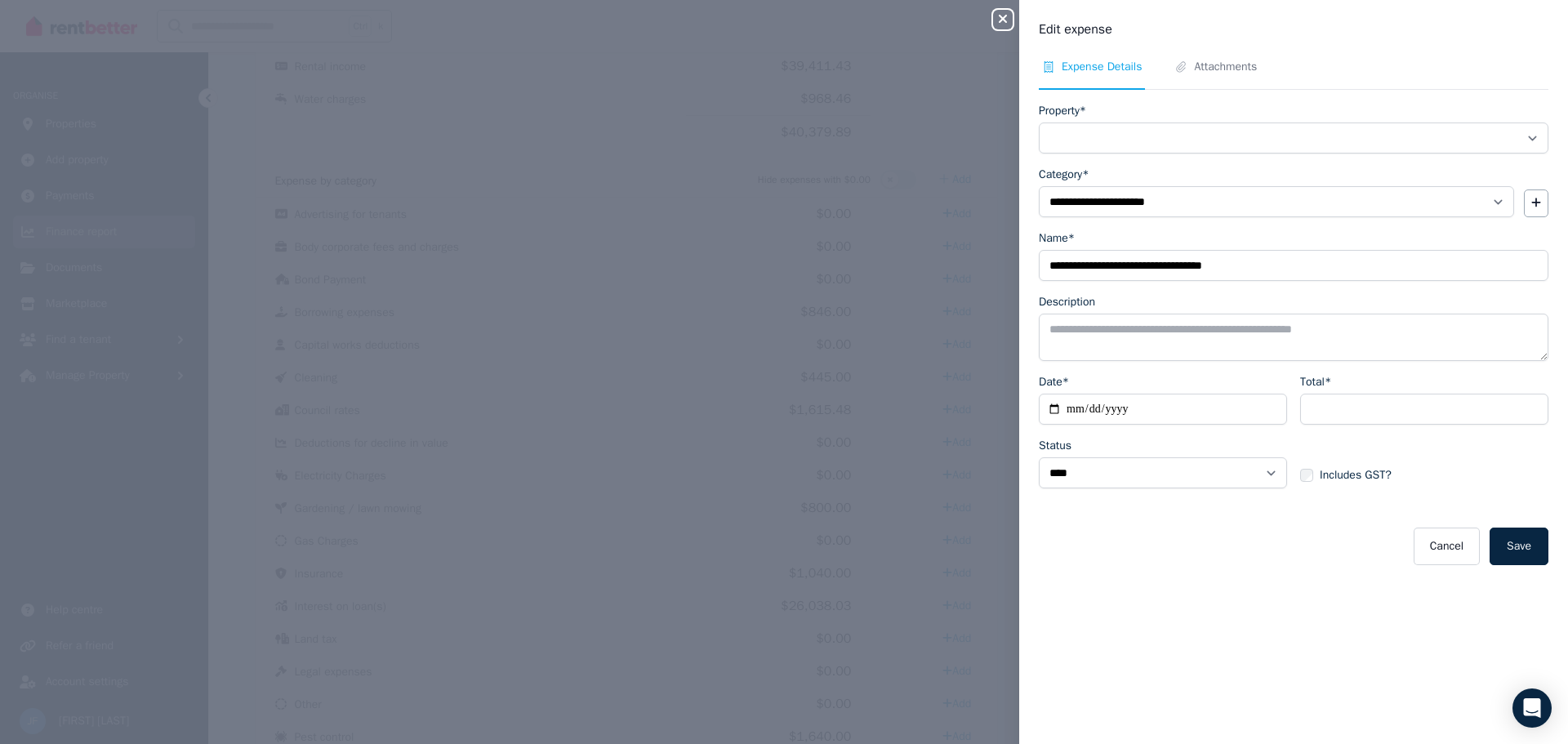 select on "**********" 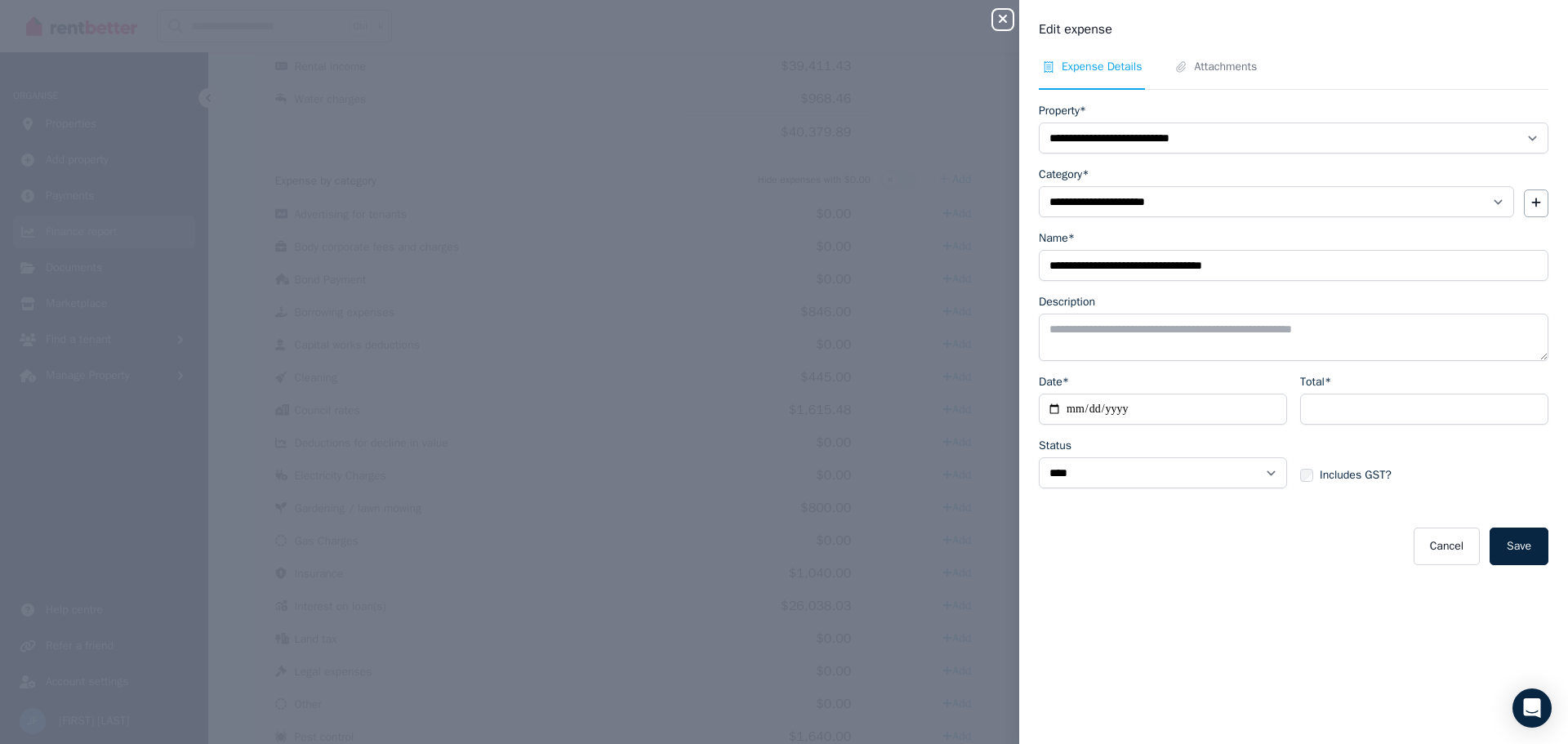 click on "**********" at bounding box center [1163, 409] 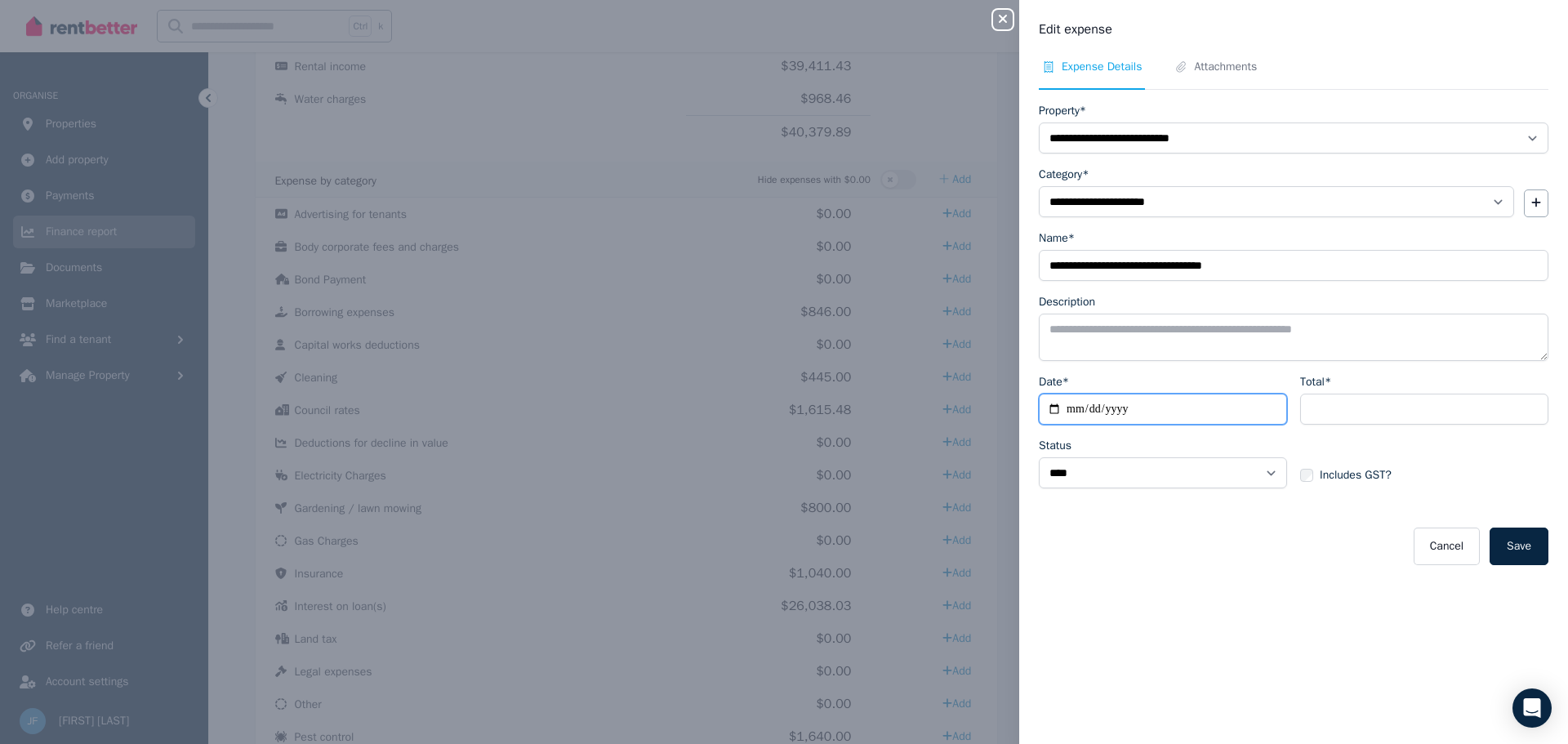 click on "**********" at bounding box center (1163, 409) 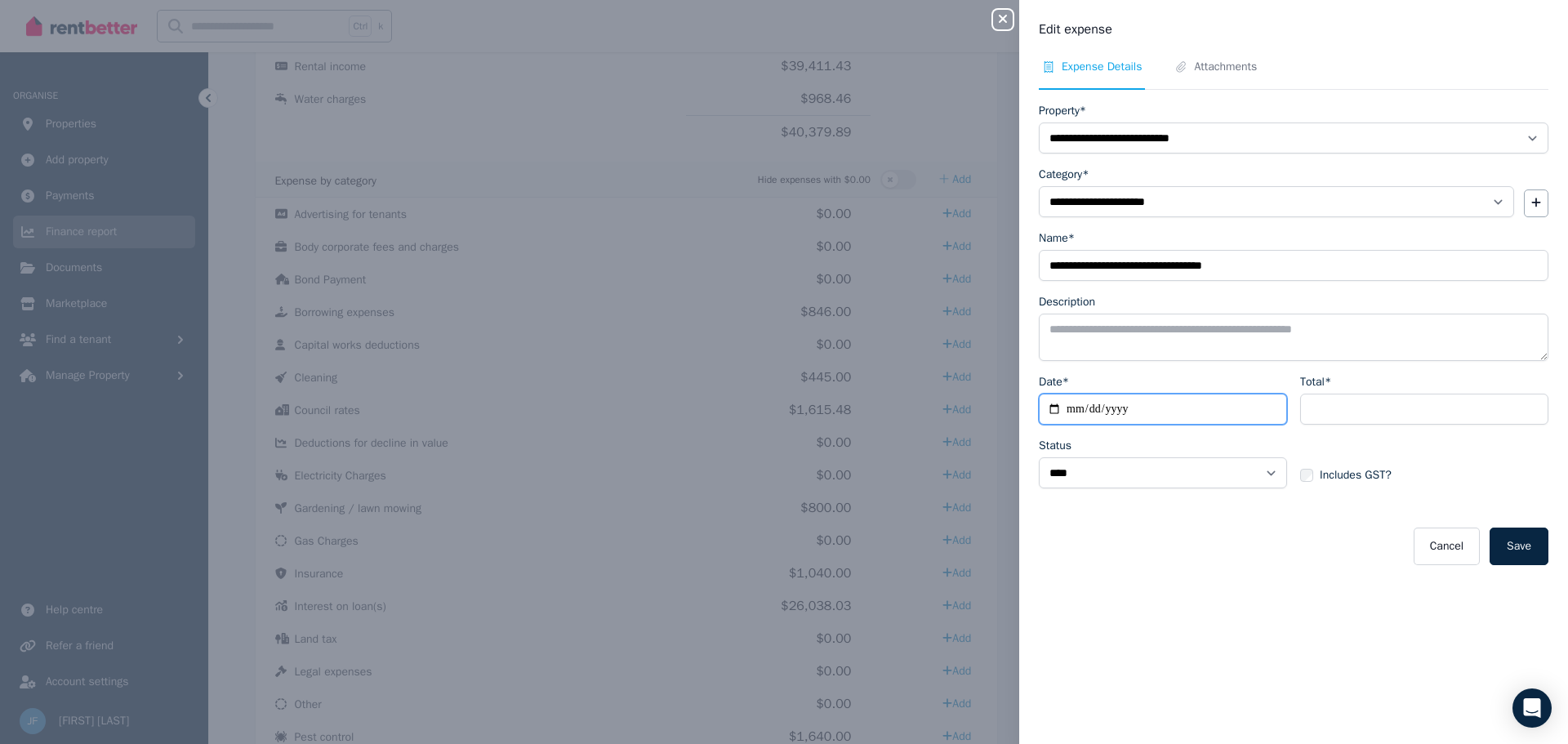 type on "**********" 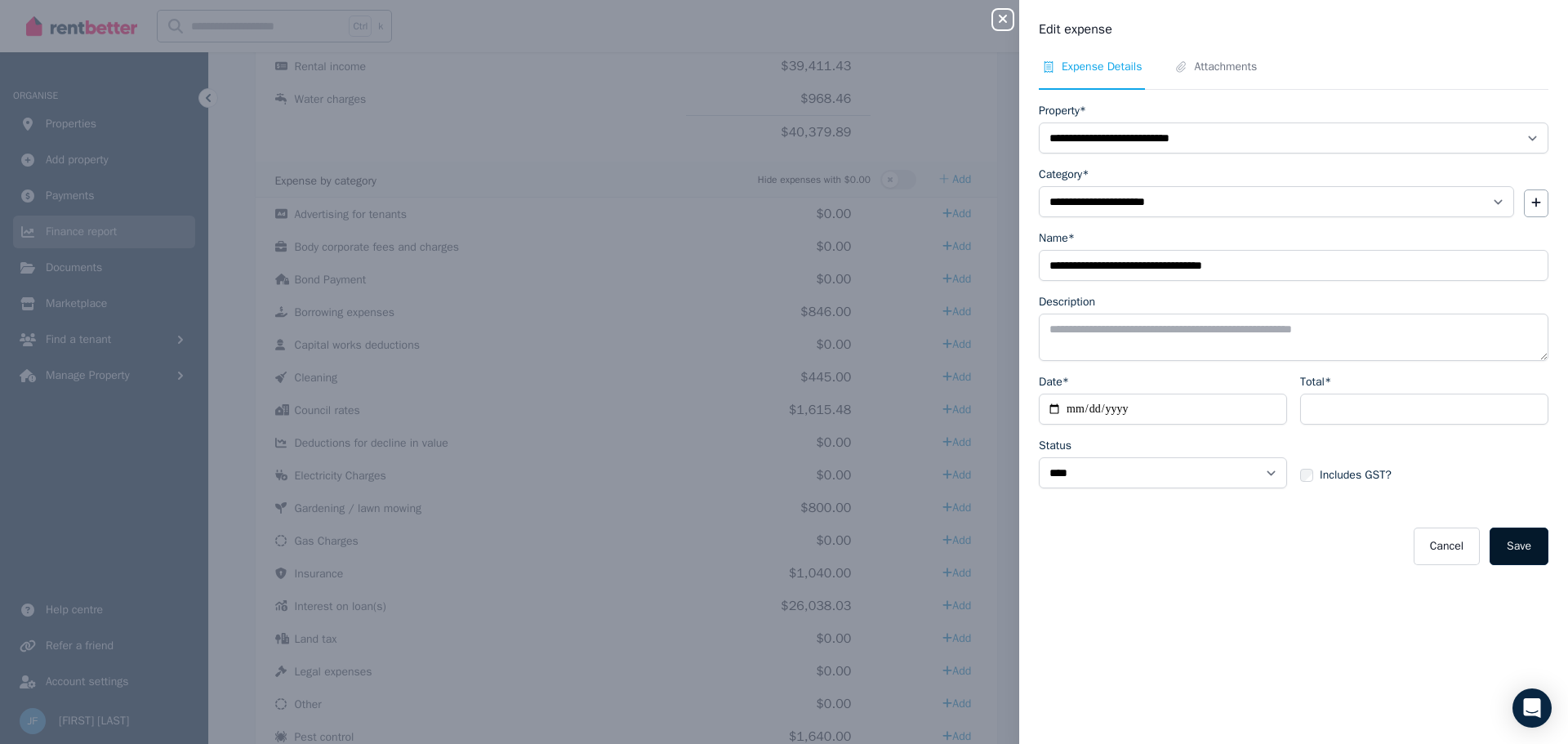 click on "Save" at bounding box center (1519, 546) 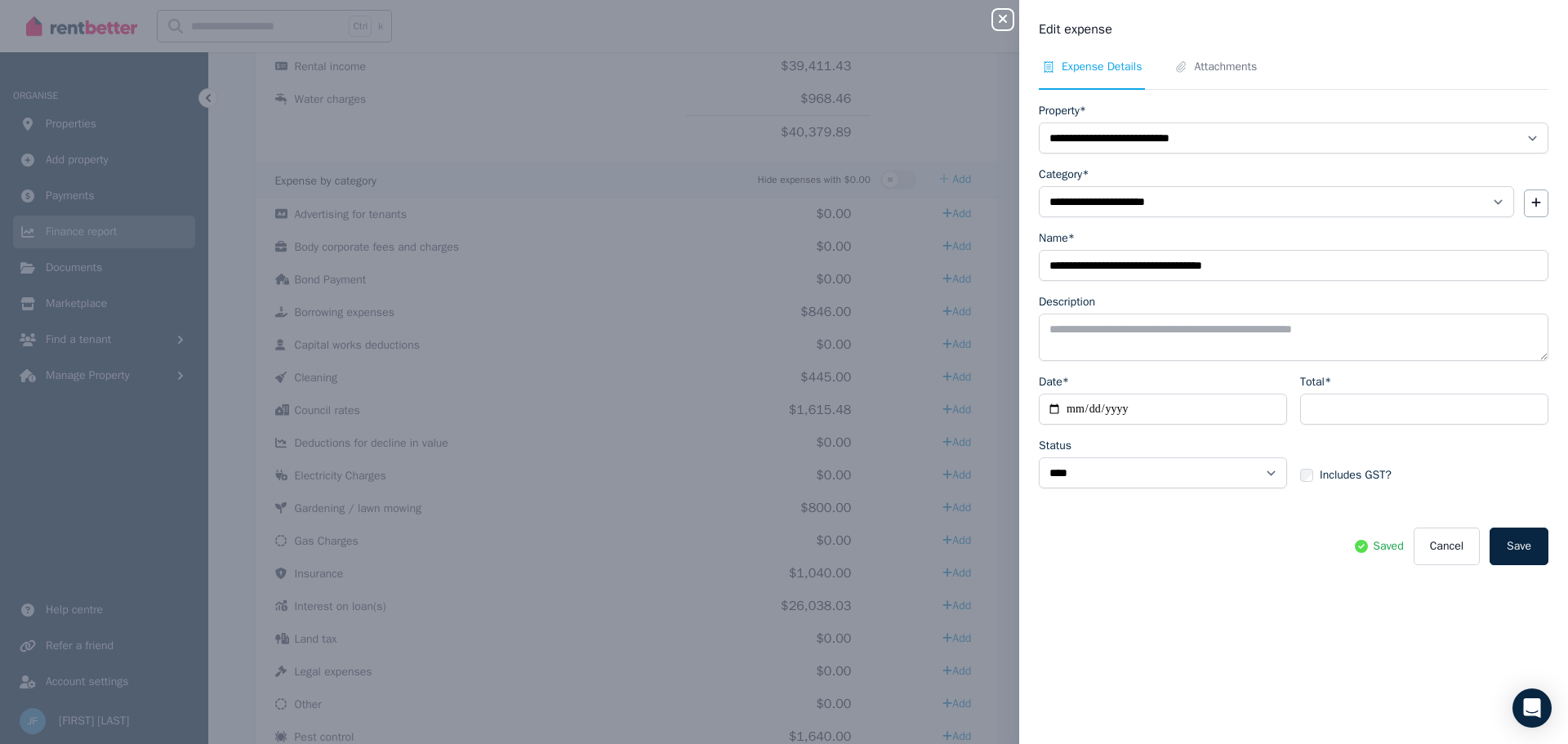 click 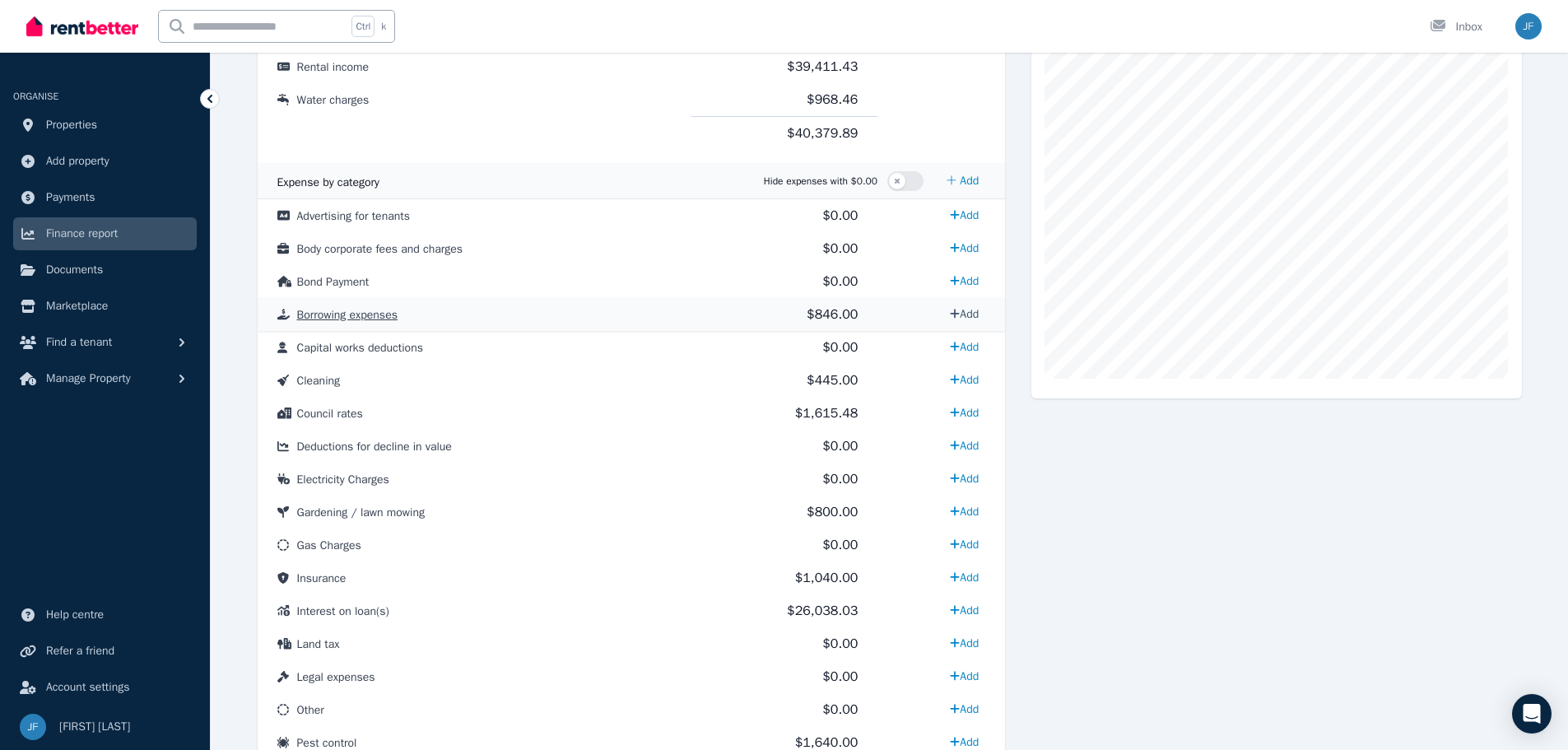 click on "Add" at bounding box center (964, 314) 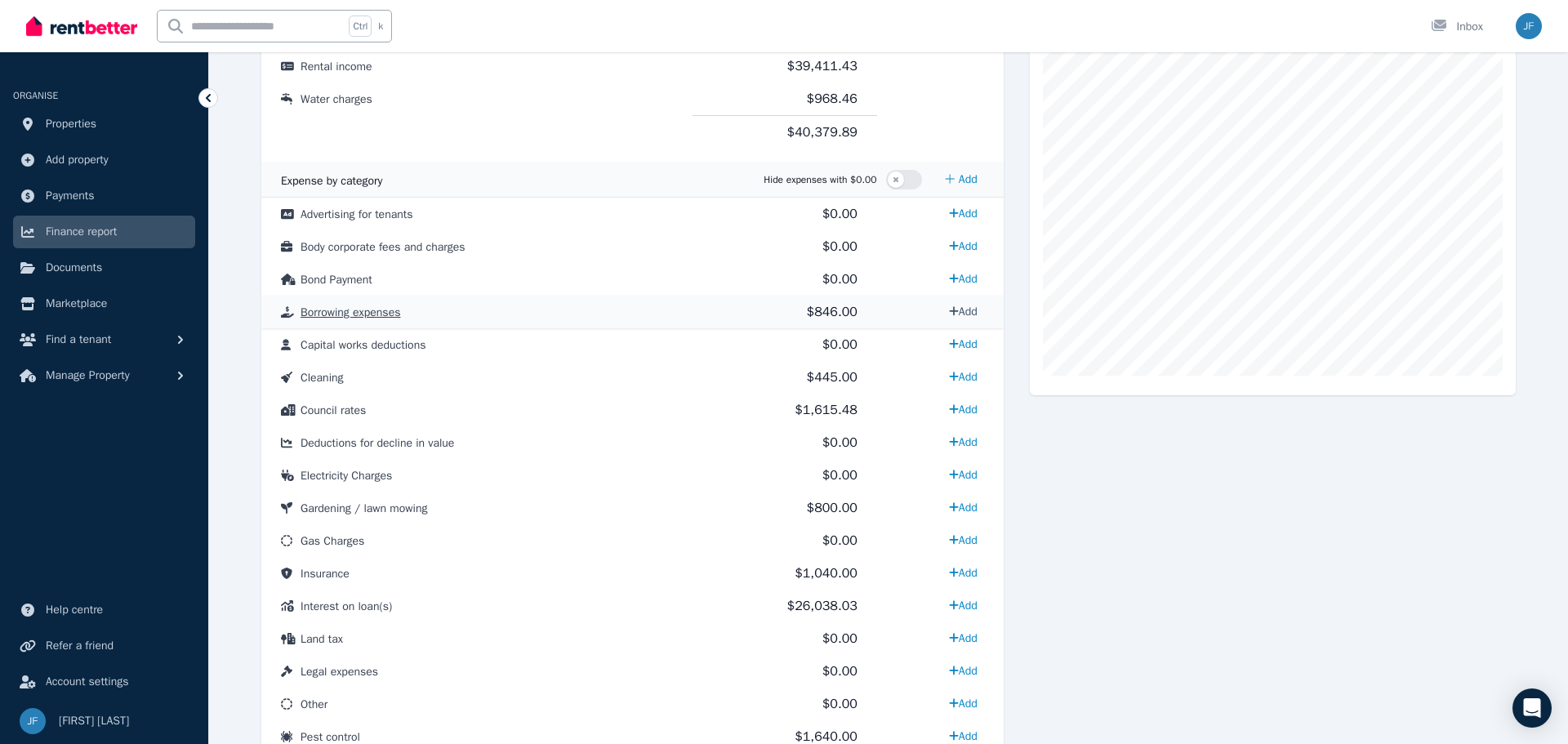select on "**********" 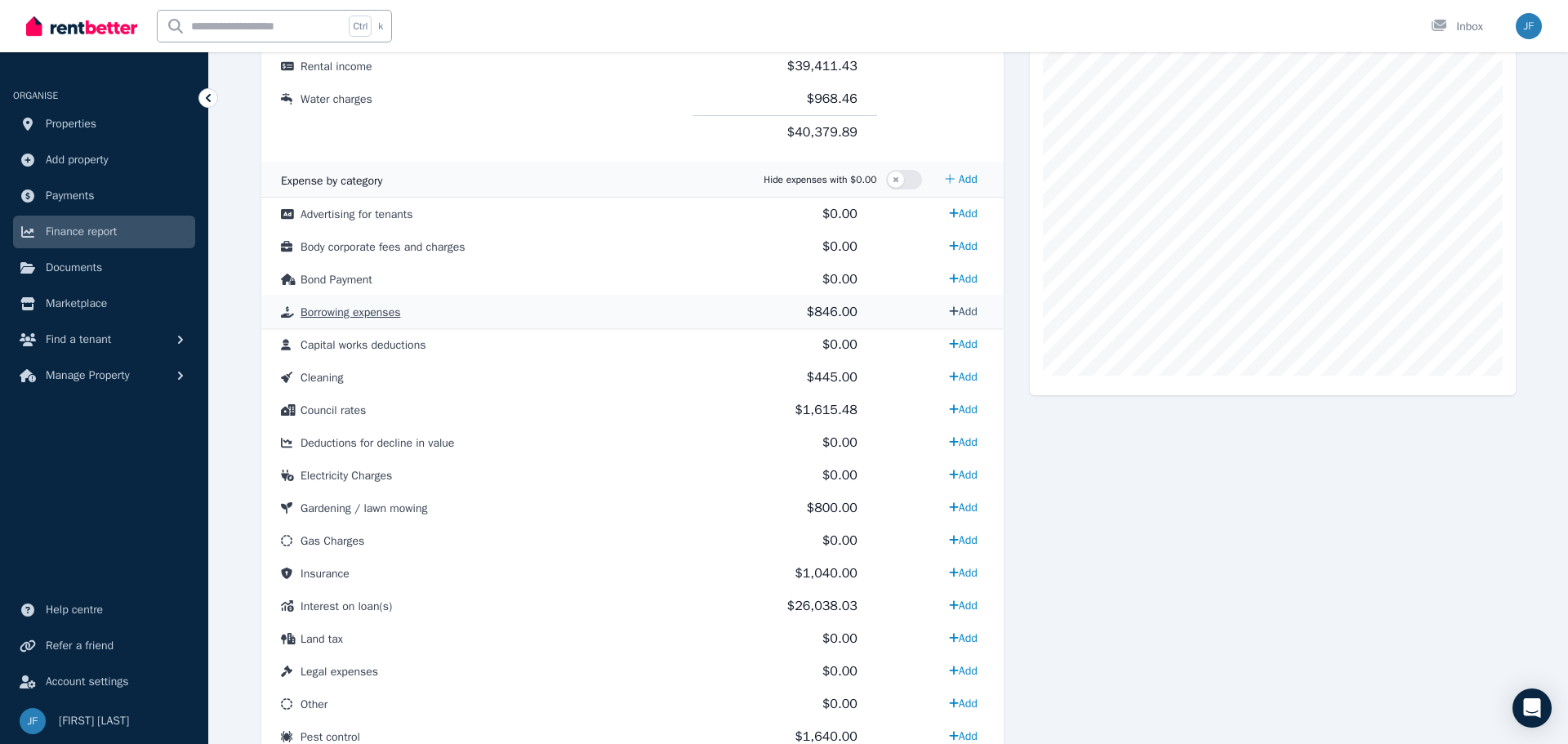 select on "**********" 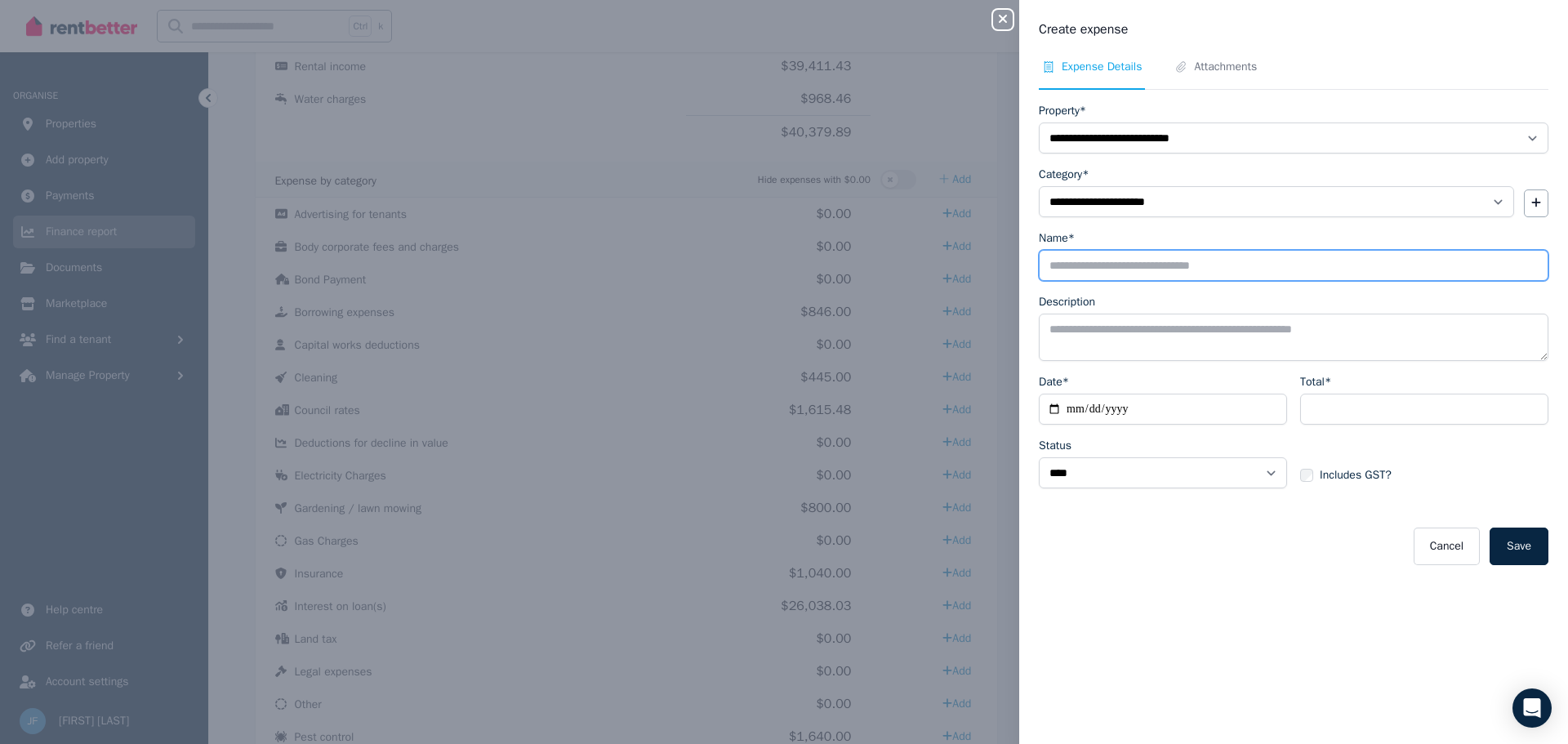 click on "Name*" at bounding box center (1294, 265) 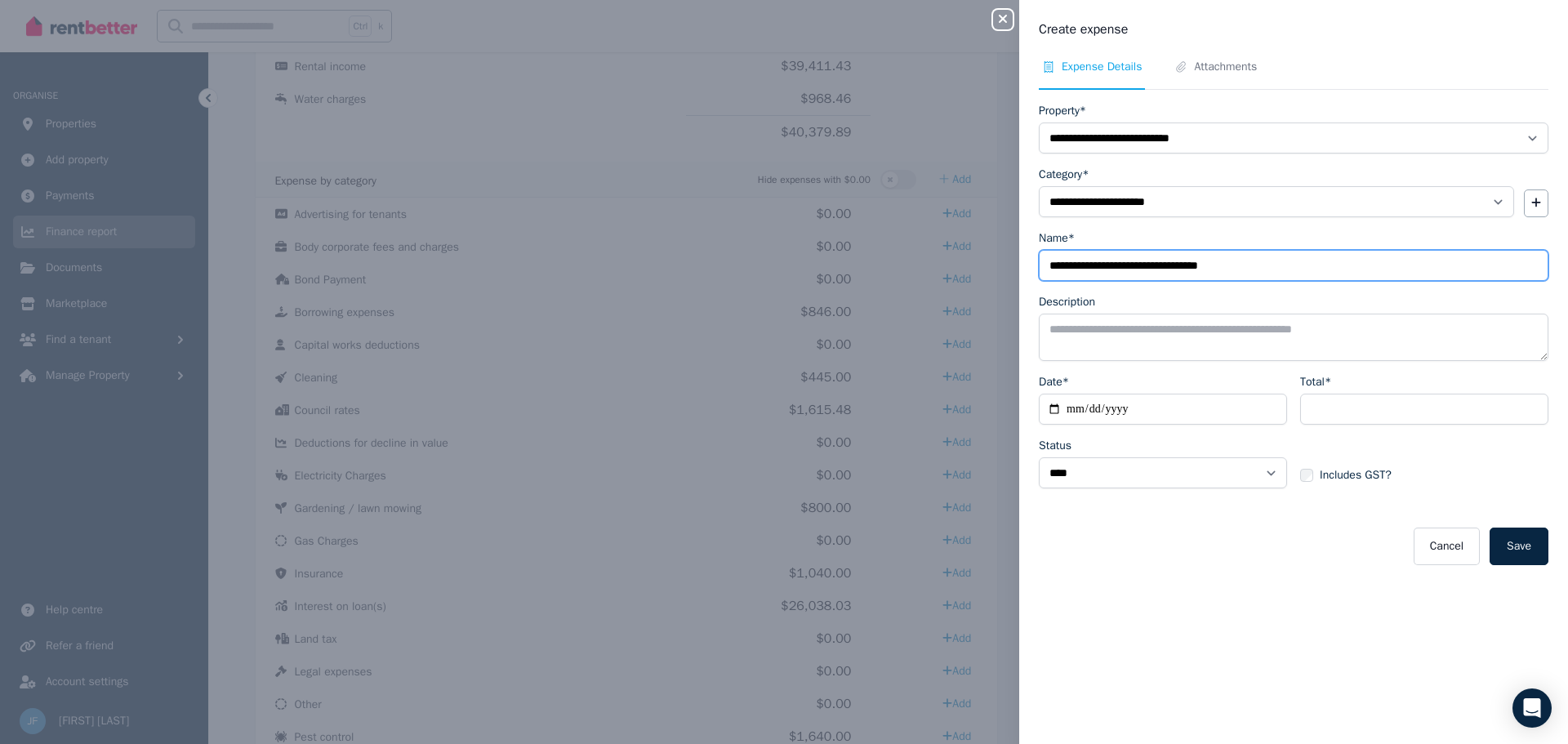 type on "**********" 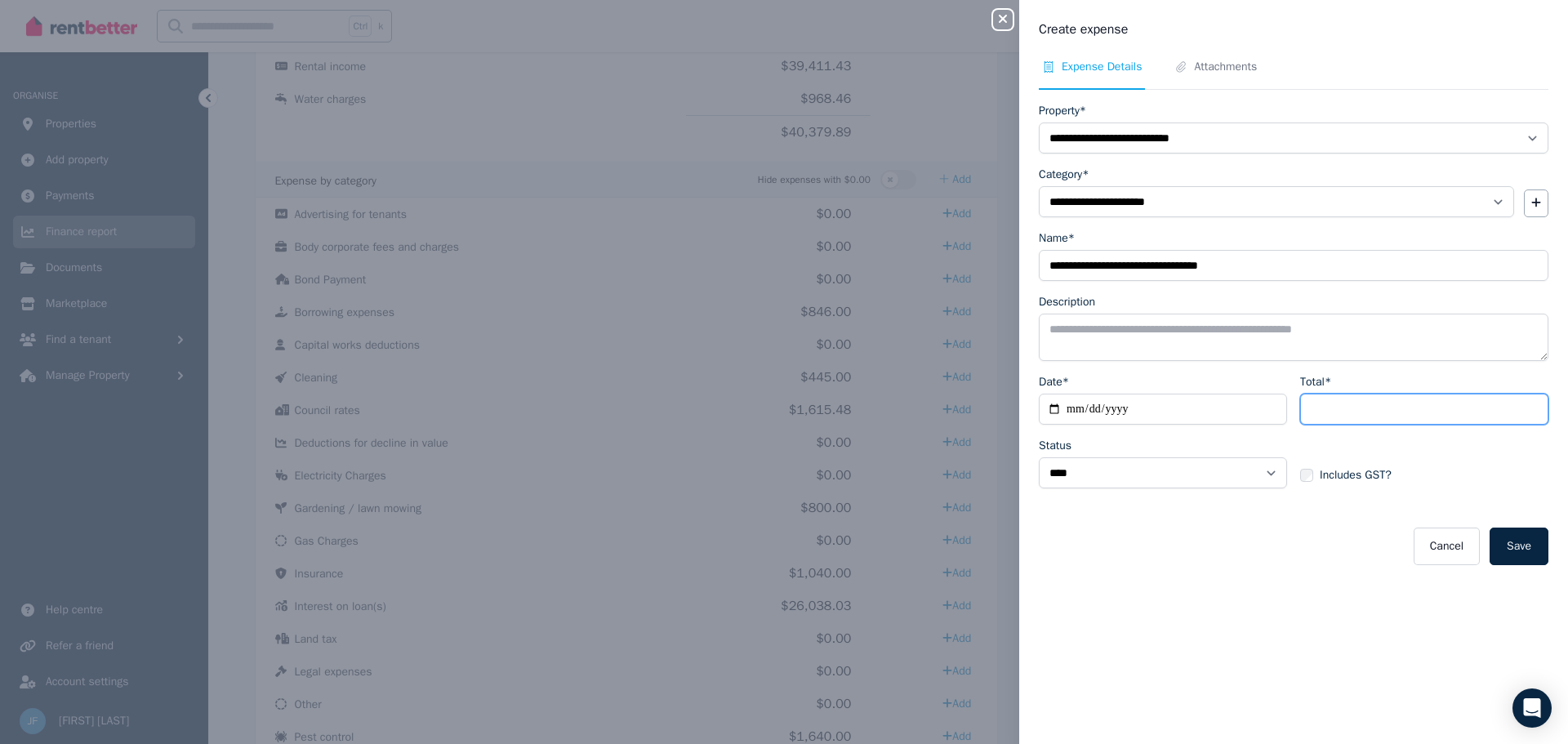 click on "Total*" at bounding box center (1424, 409) 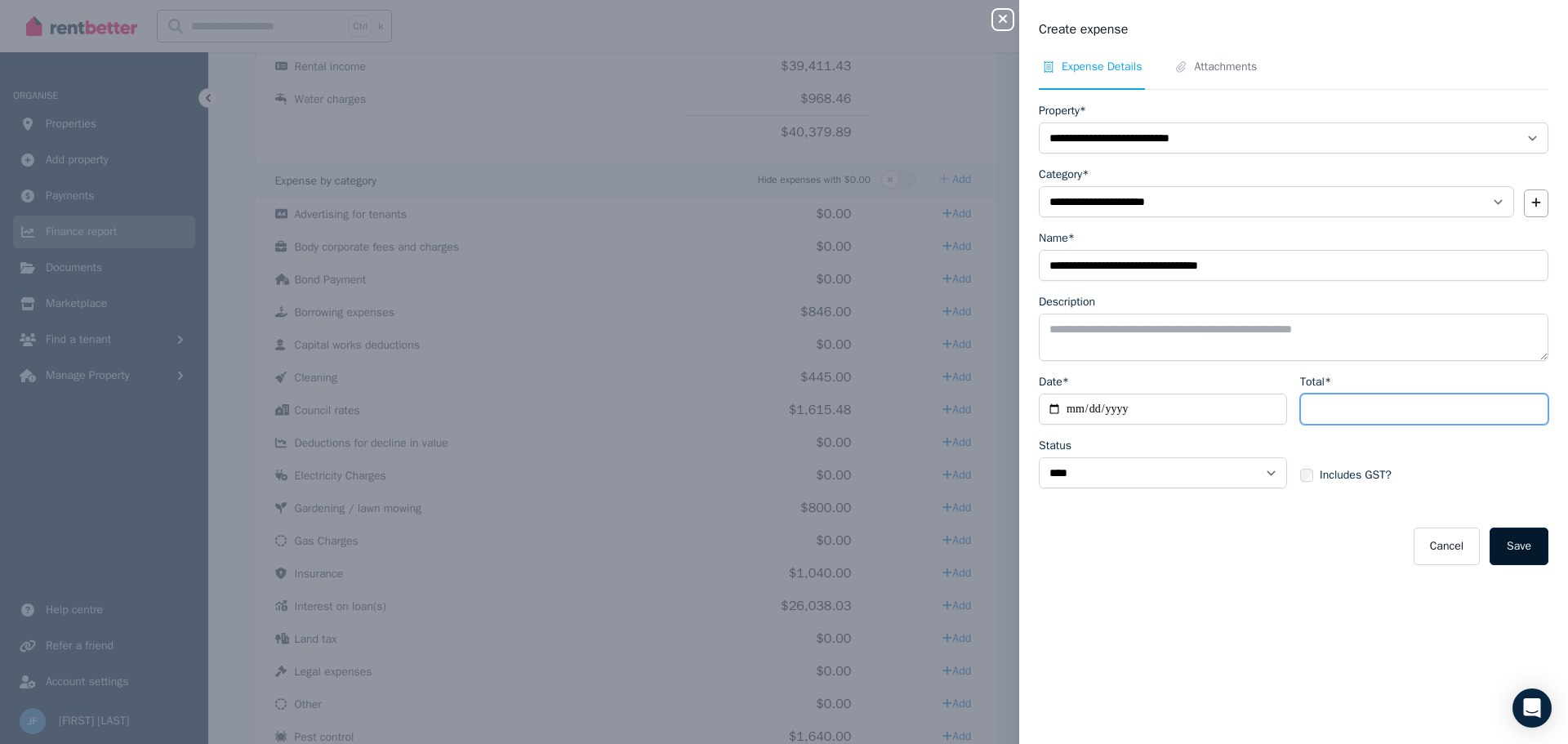 type on "***" 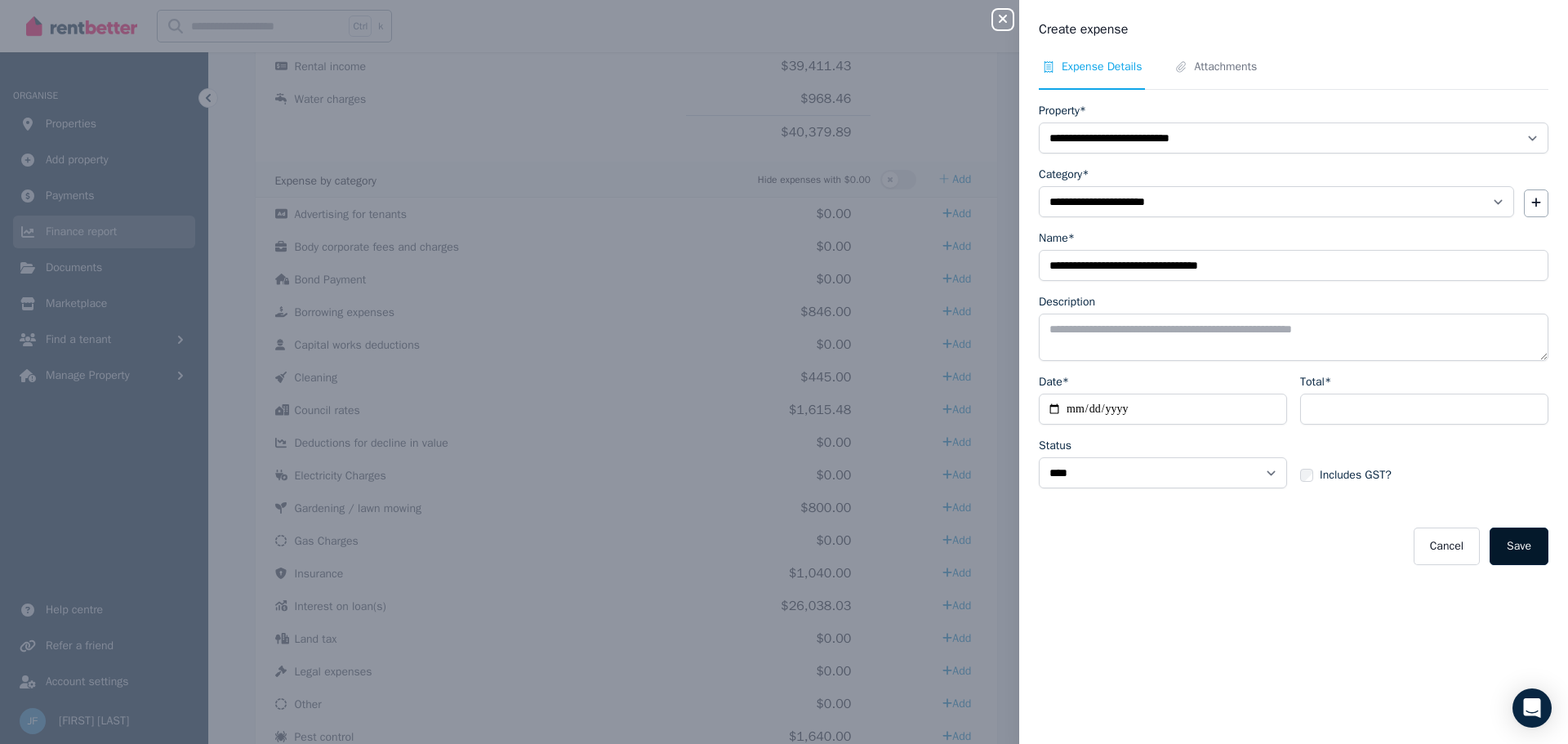 click on "Save" at bounding box center (1519, 546) 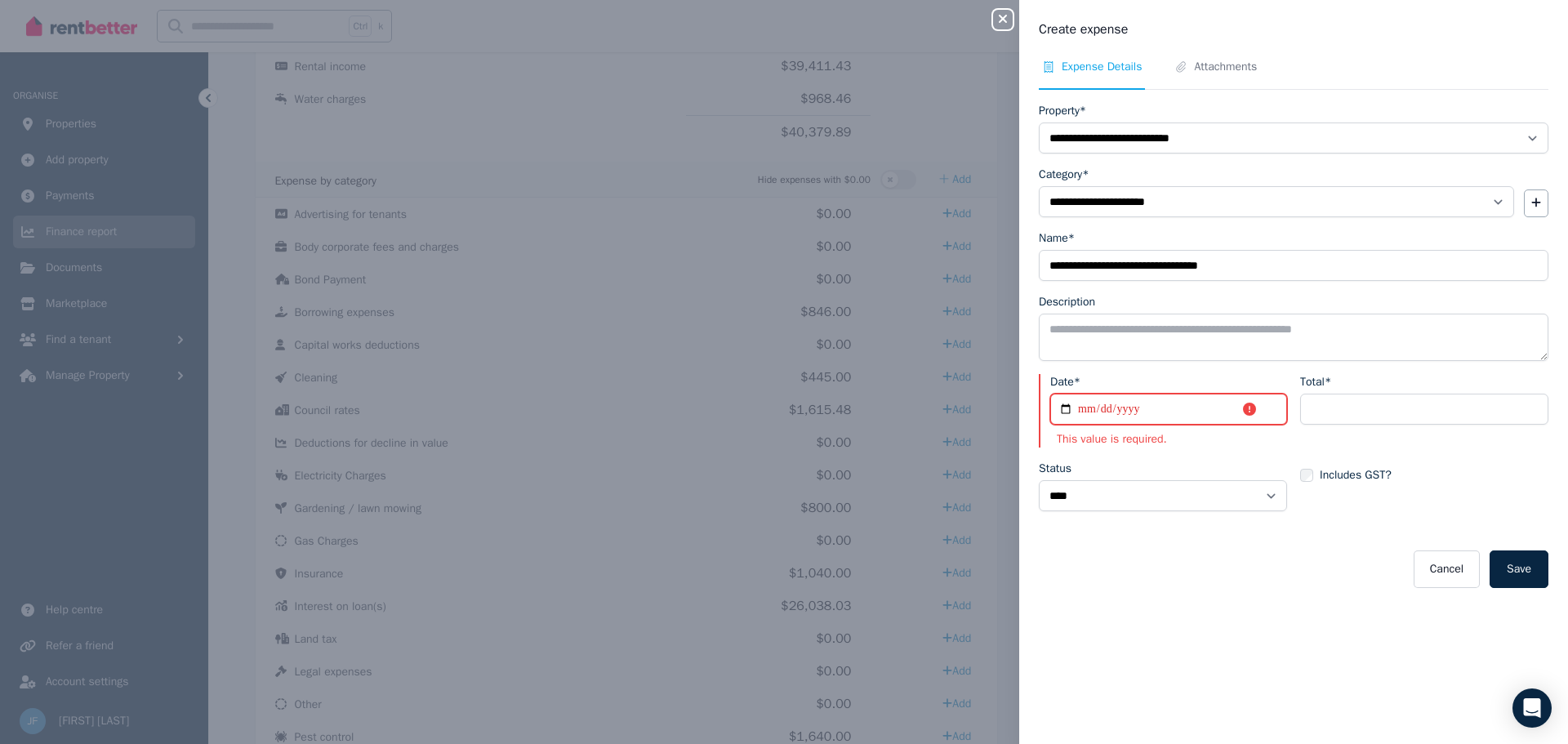 click on "Date*" at bounding box center (1169, 409) 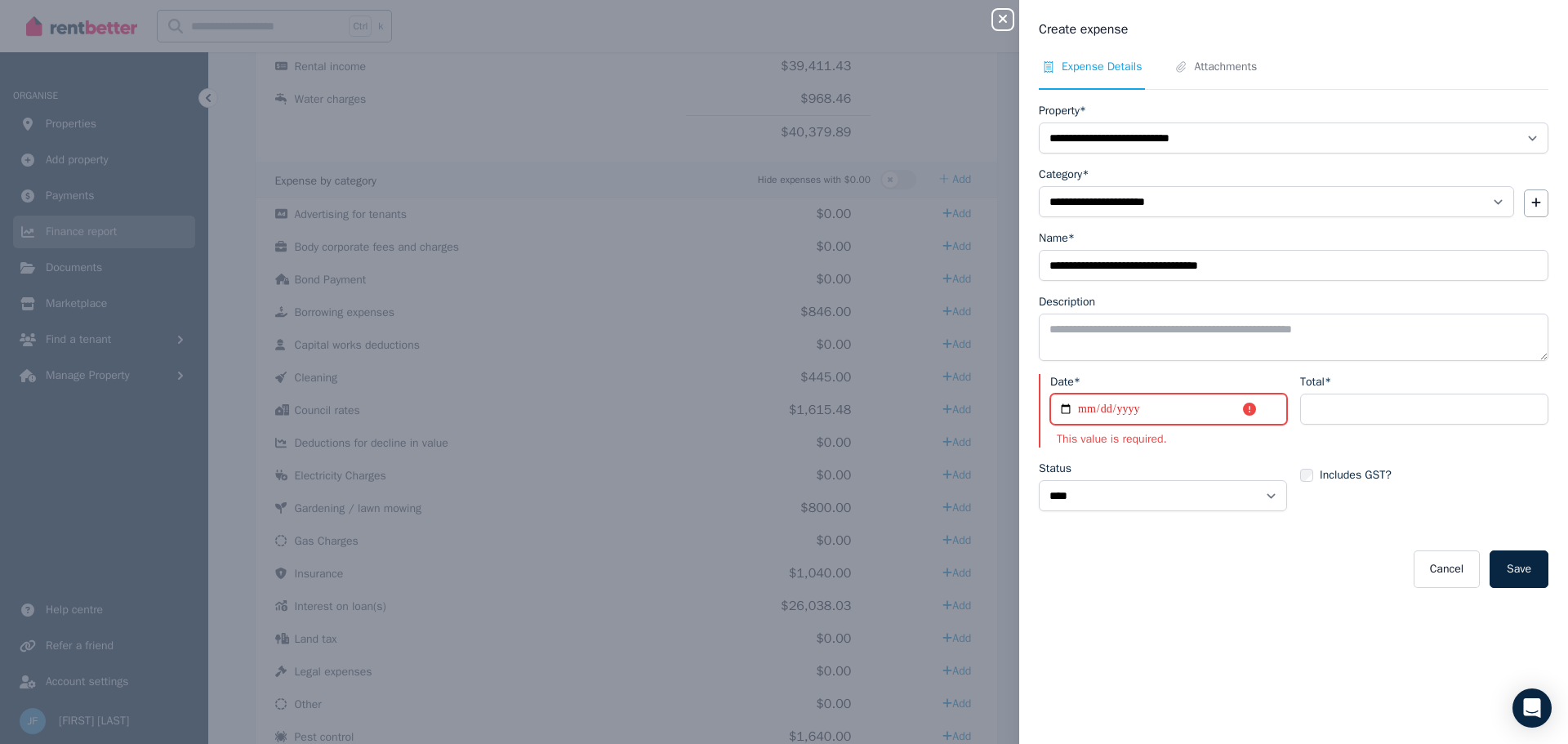 click on "Date*" at bounding box center [1169, 409] 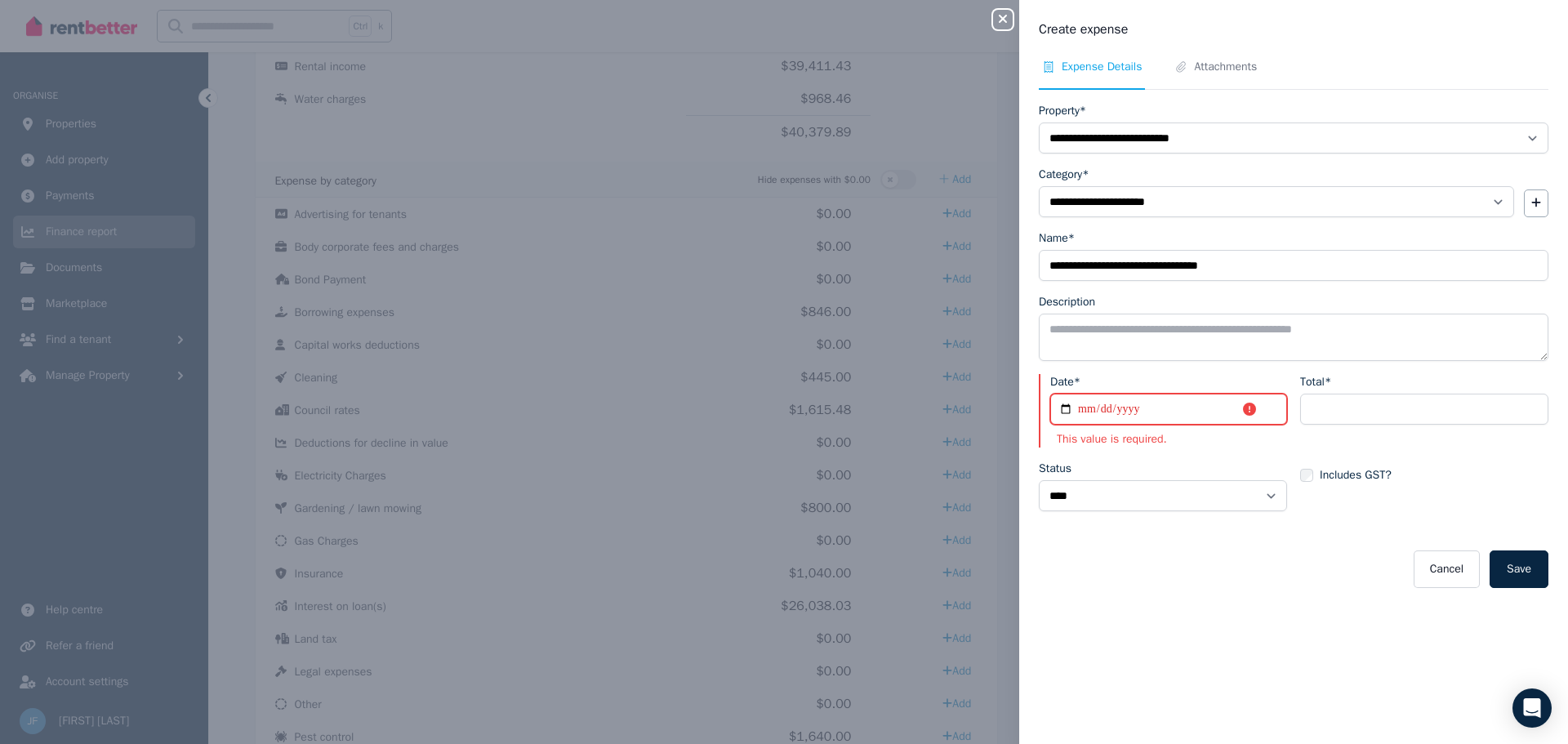 click on "Date*" at bounding box center [1169, 409] 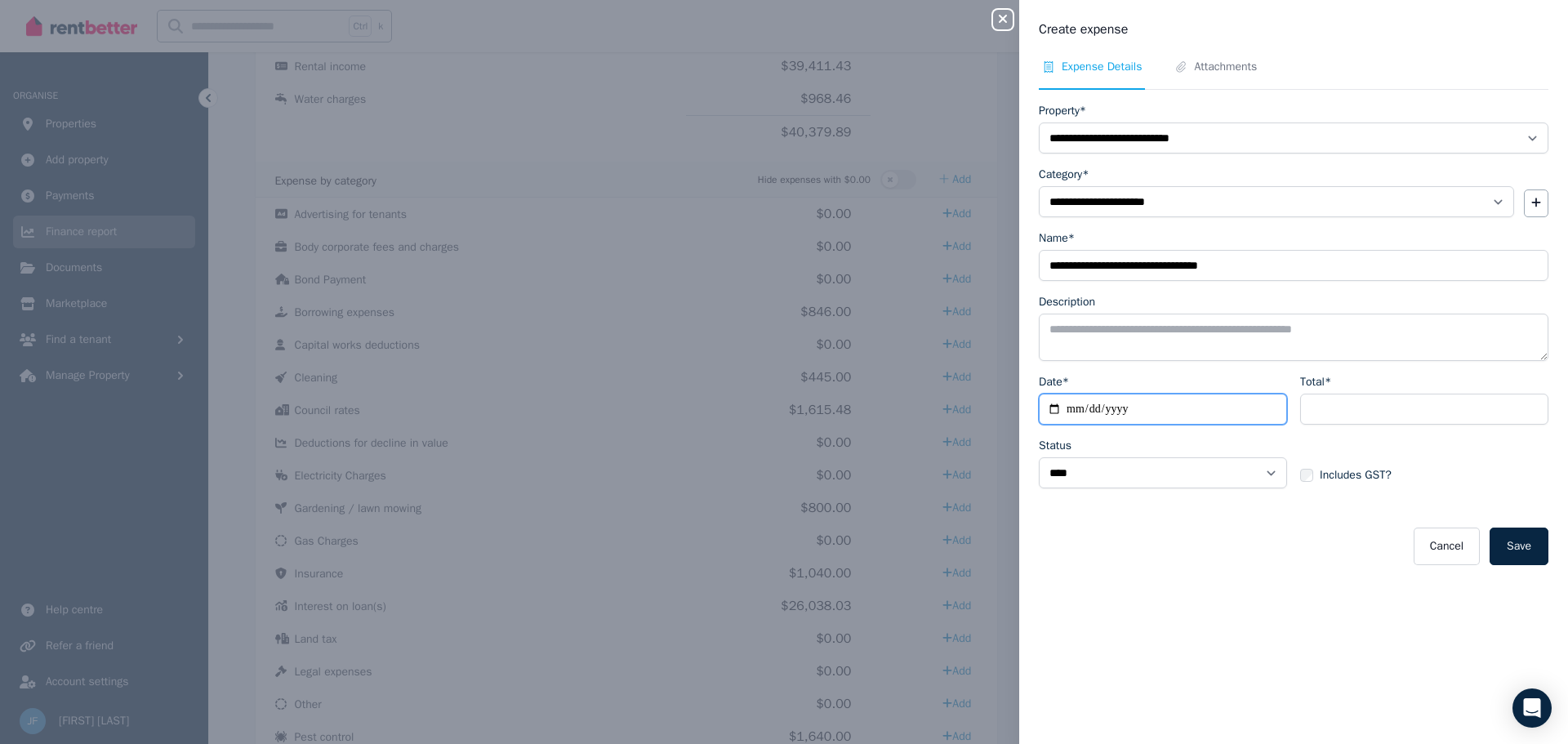 type on "**********" 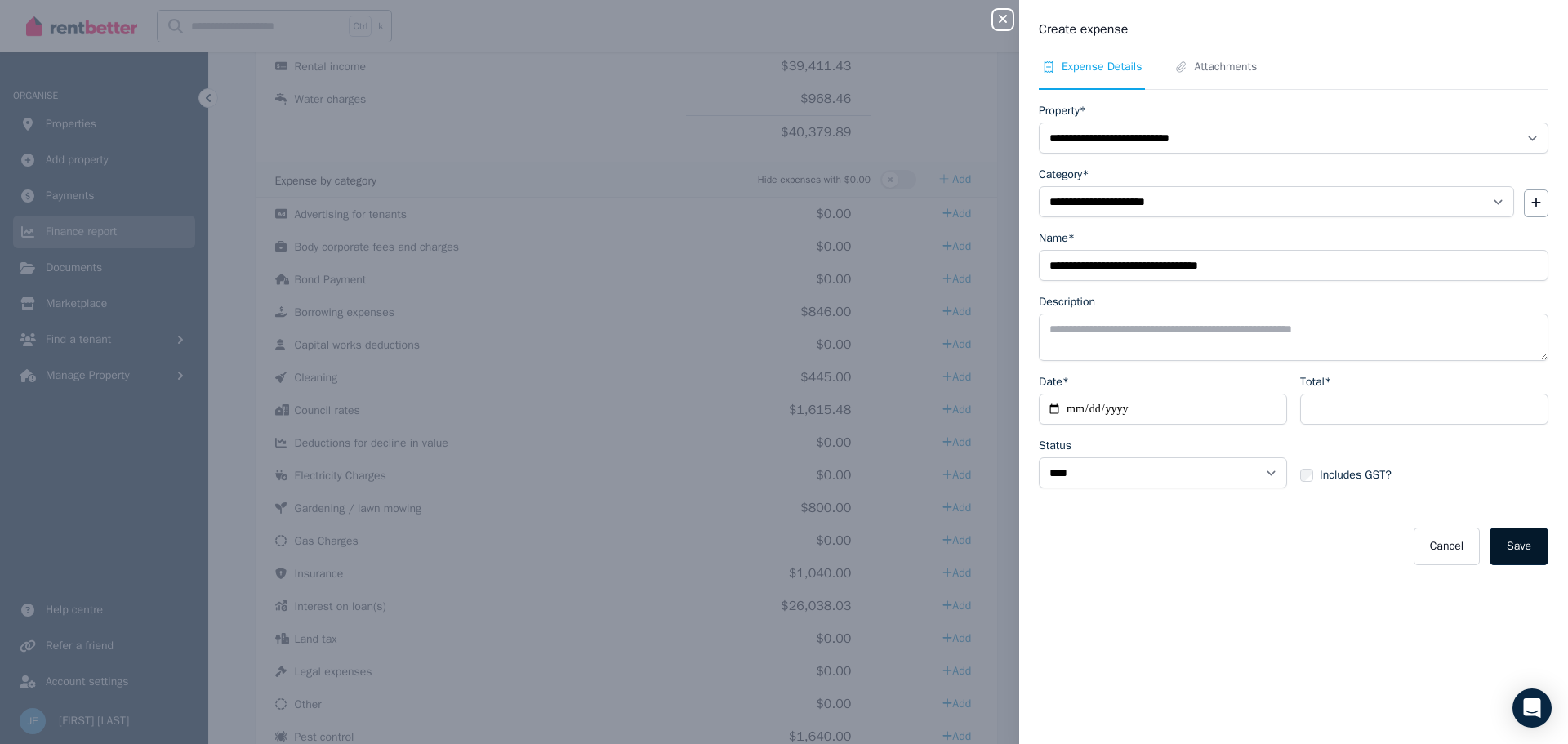 click on "Save" at bounding box center [1519, 546] 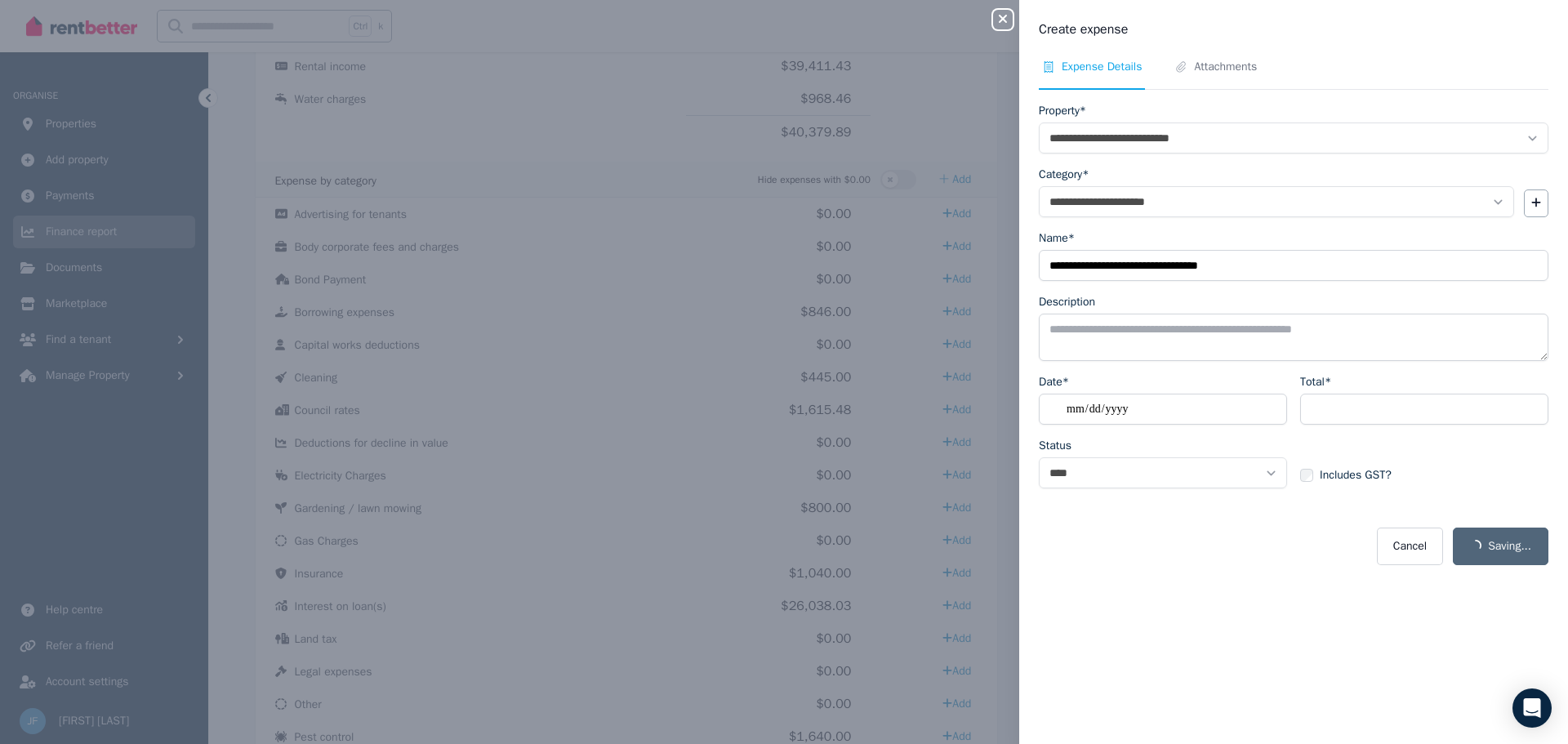 select 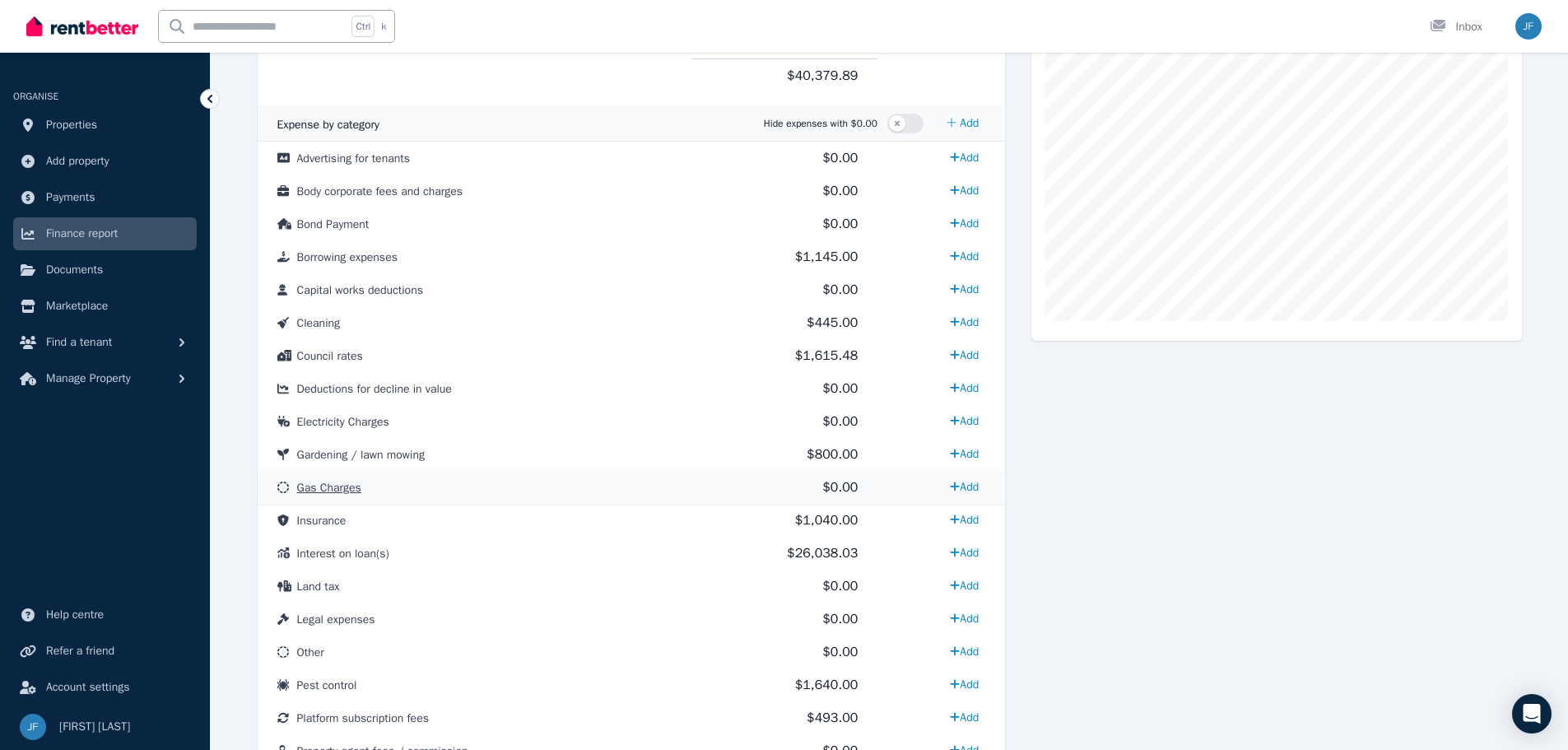 scroll, scrollTop: 560, scrollLeft: 0, axis: vertical 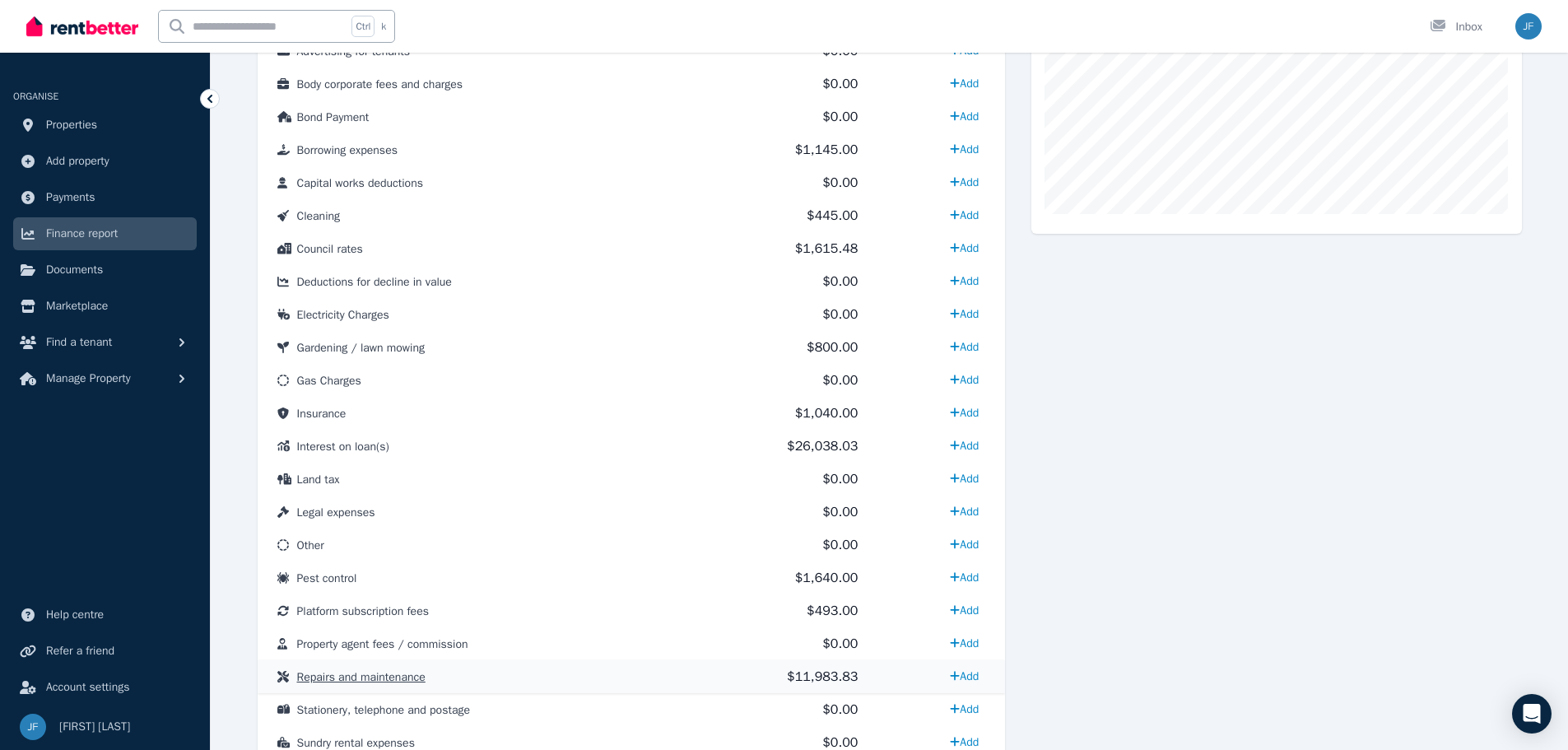 click on "$11,983.83" at bounding box center [822, 677] 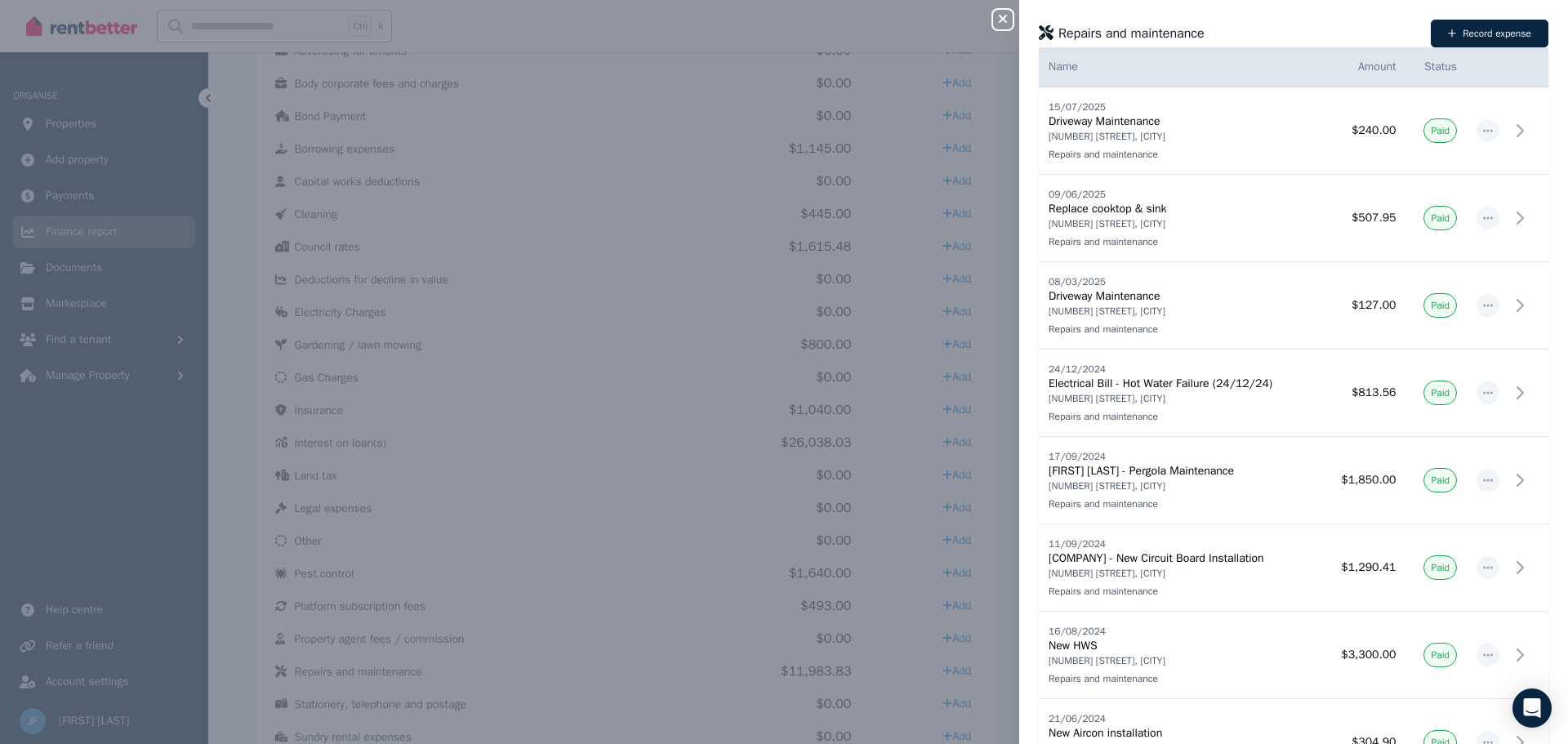 drag, startPoint x: 1011, startPoint y: 17, endPoint x: 995, endPoint y: 21, distance: 16.492423 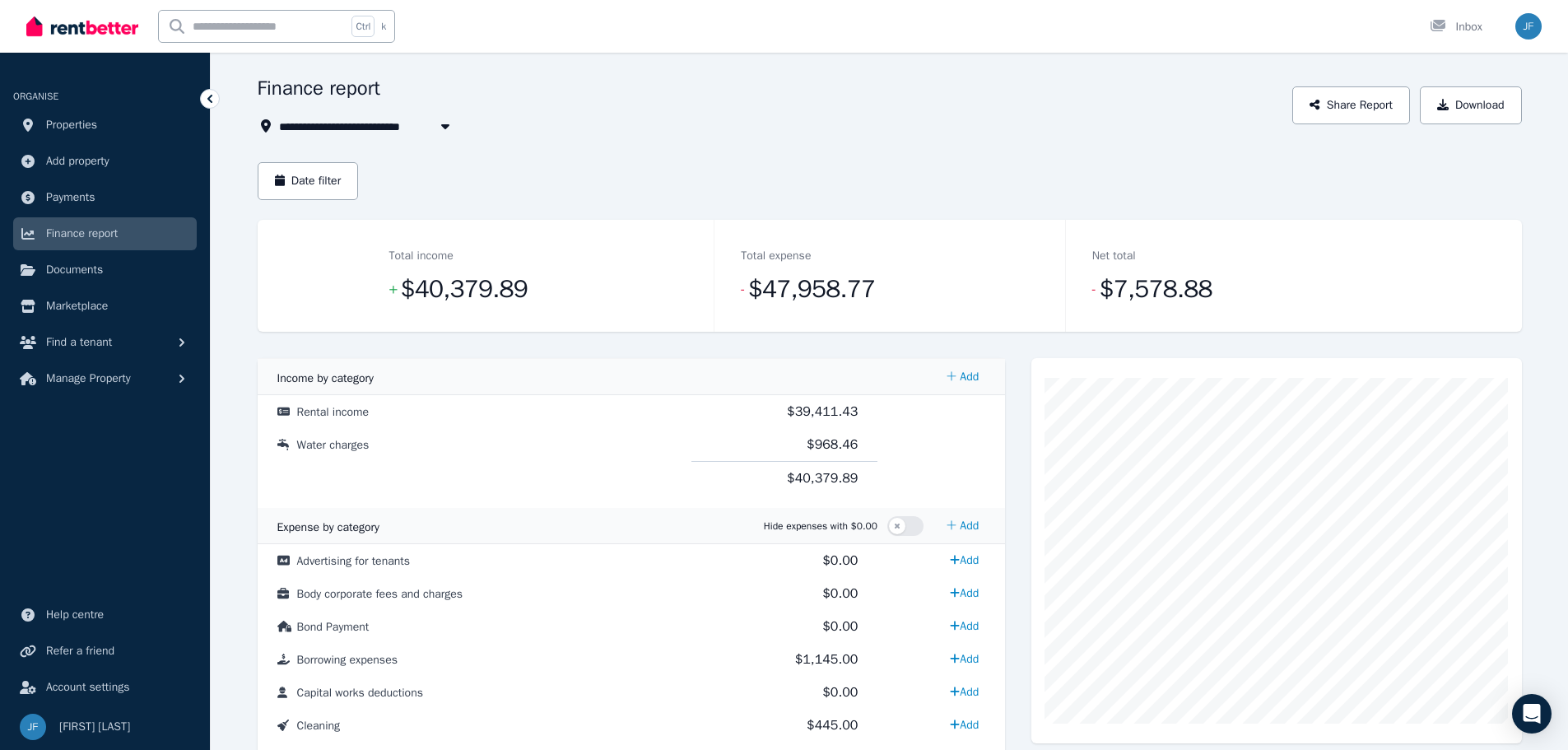 scroll, scrollTop: 0, scrollLeft: 0, axis: both 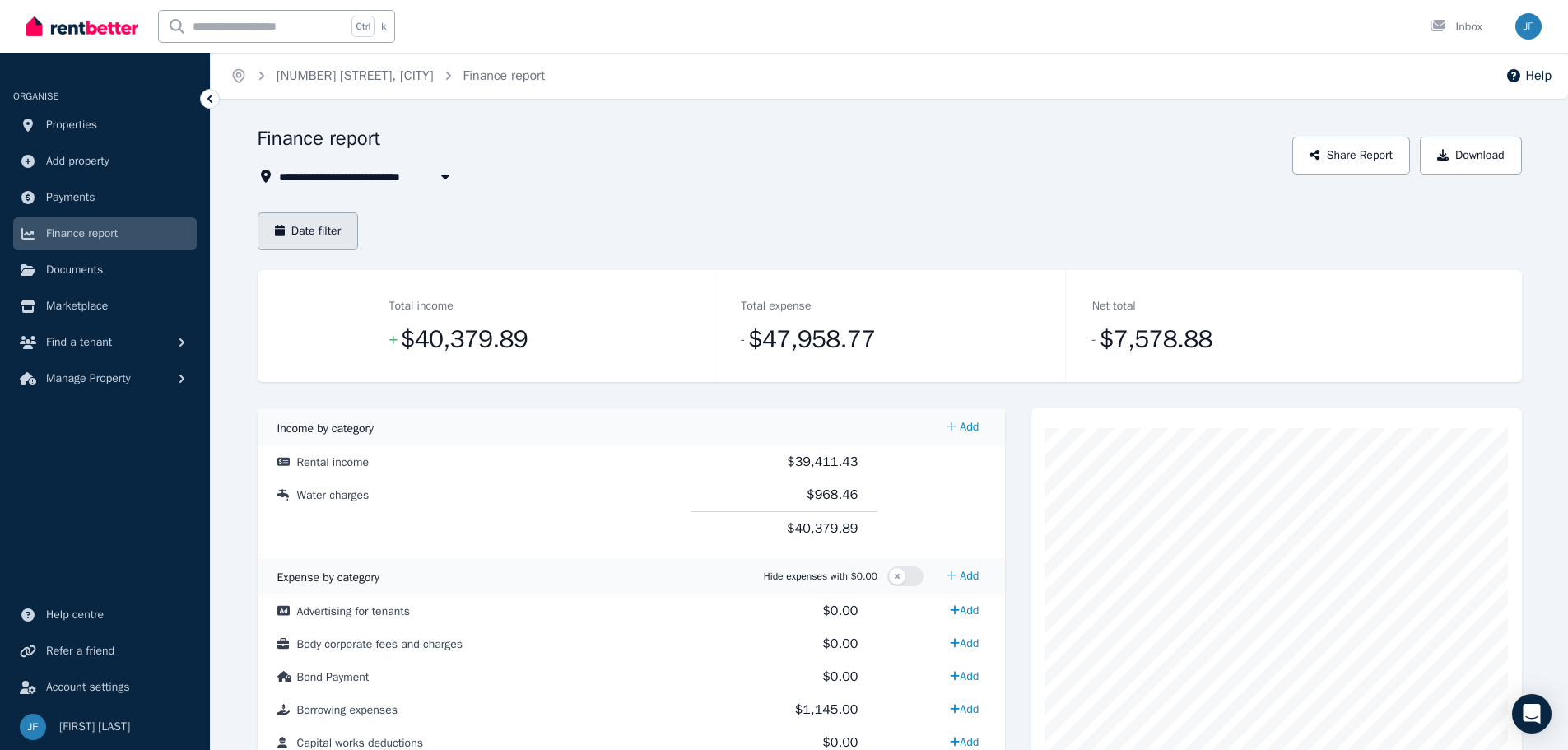 click on "Date filter" at bounding box center (308, 231) 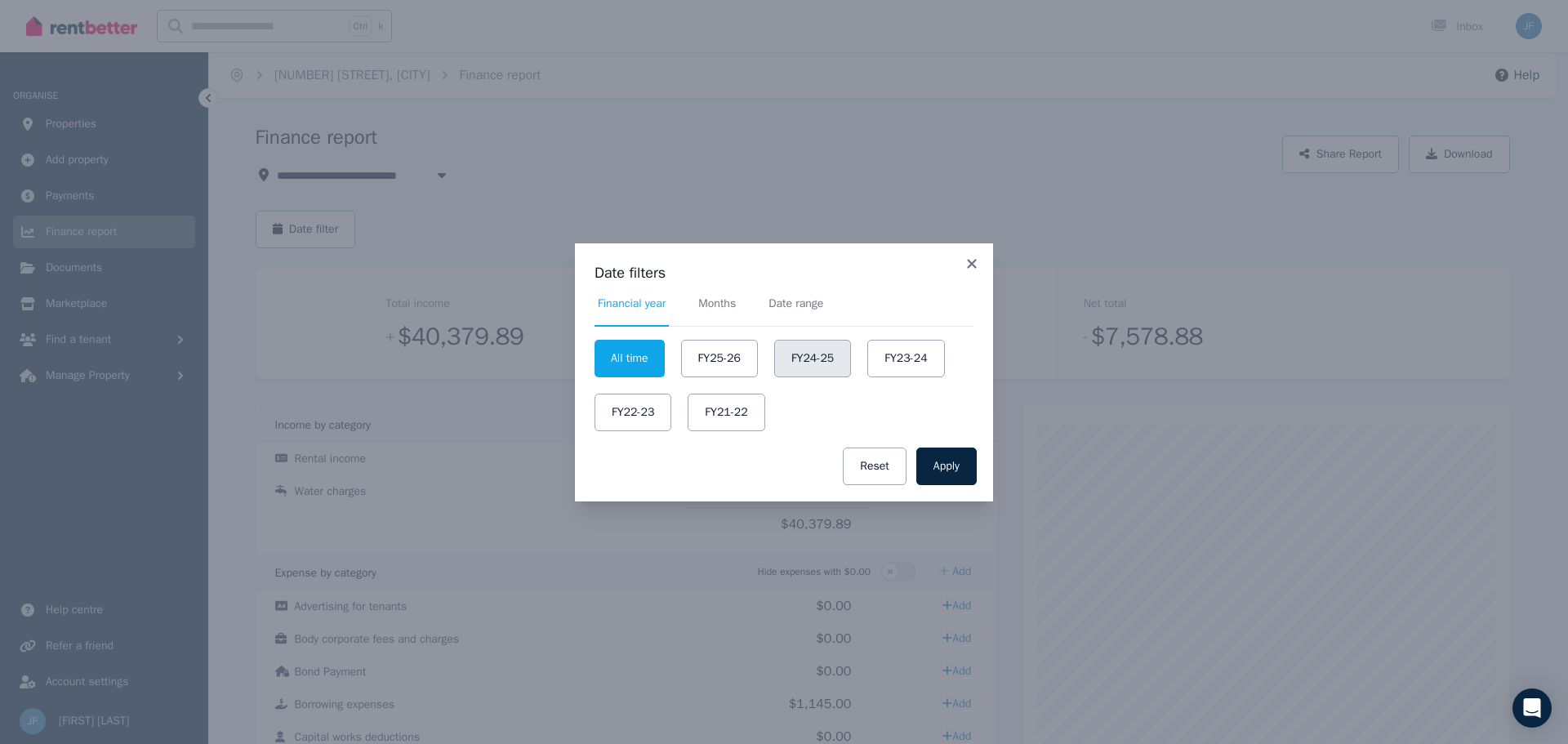 click on "FY24-25" at bounding box center (813, 359) 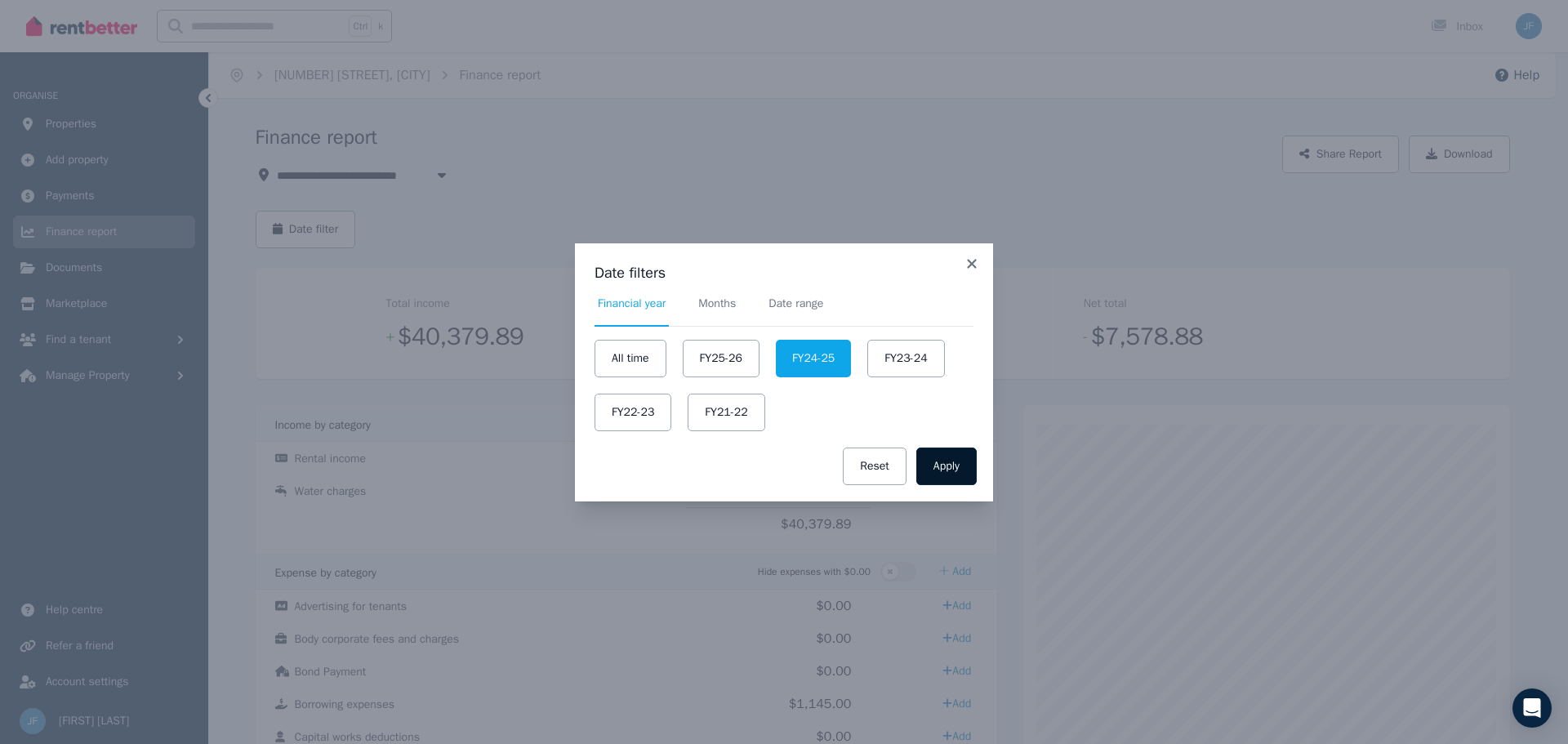click on "Apply" at bounding box center (947, 466) 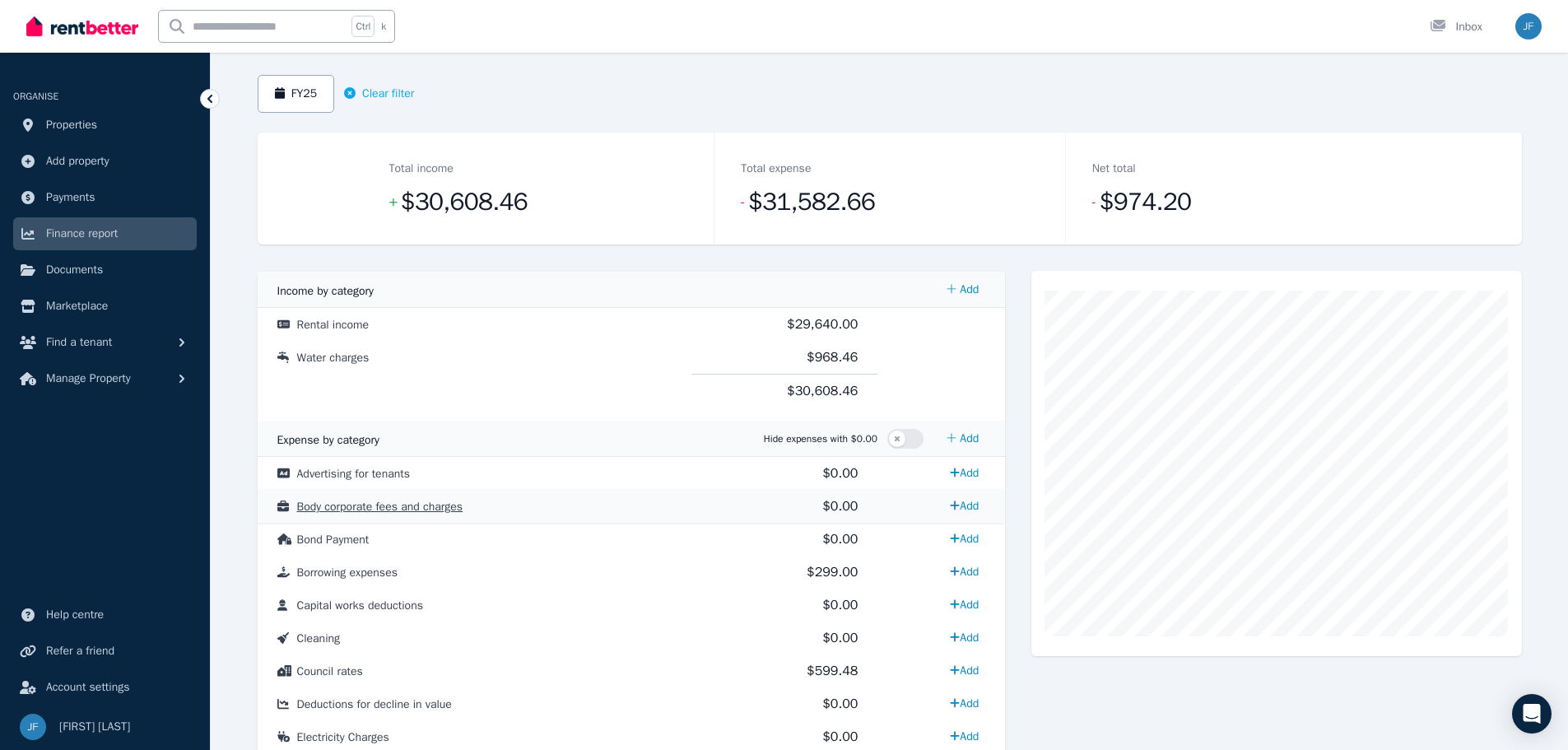 scroll, scrollTop: 165, scrollLeft: 0, axis: vertical 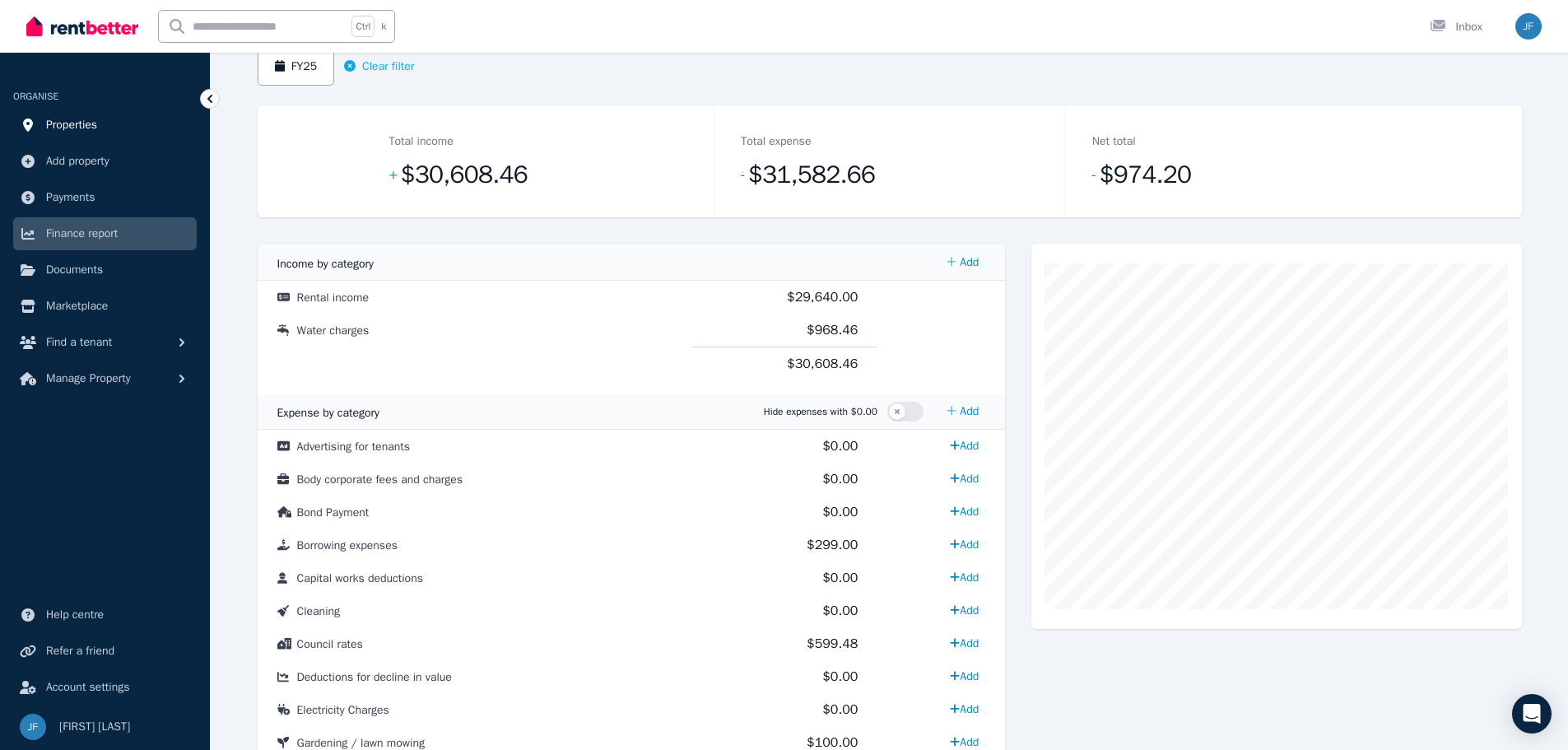 click on "Properties" at bounding box center (105, 125) 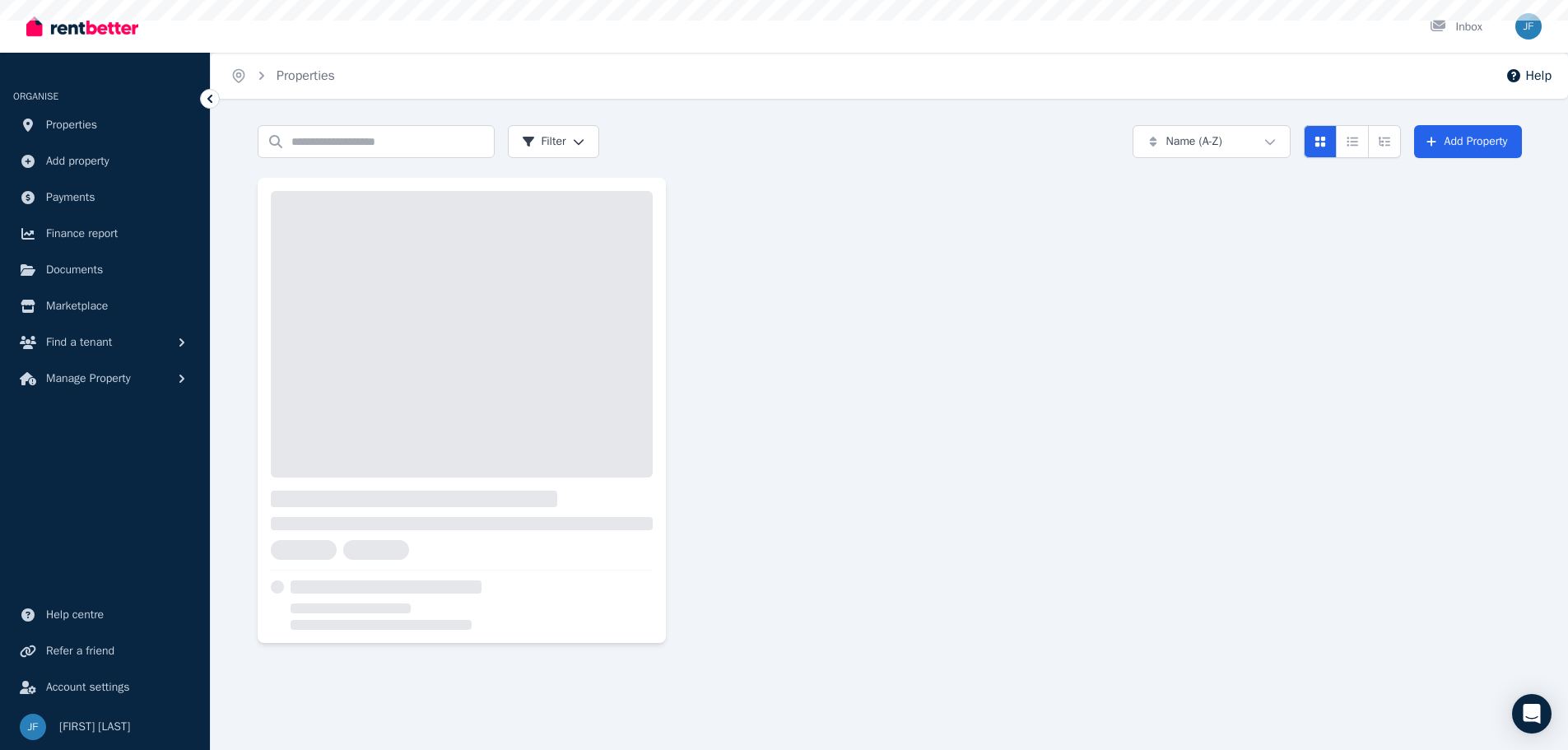scroll, scrollTop: 0, scrollLeft: 0, axis: both 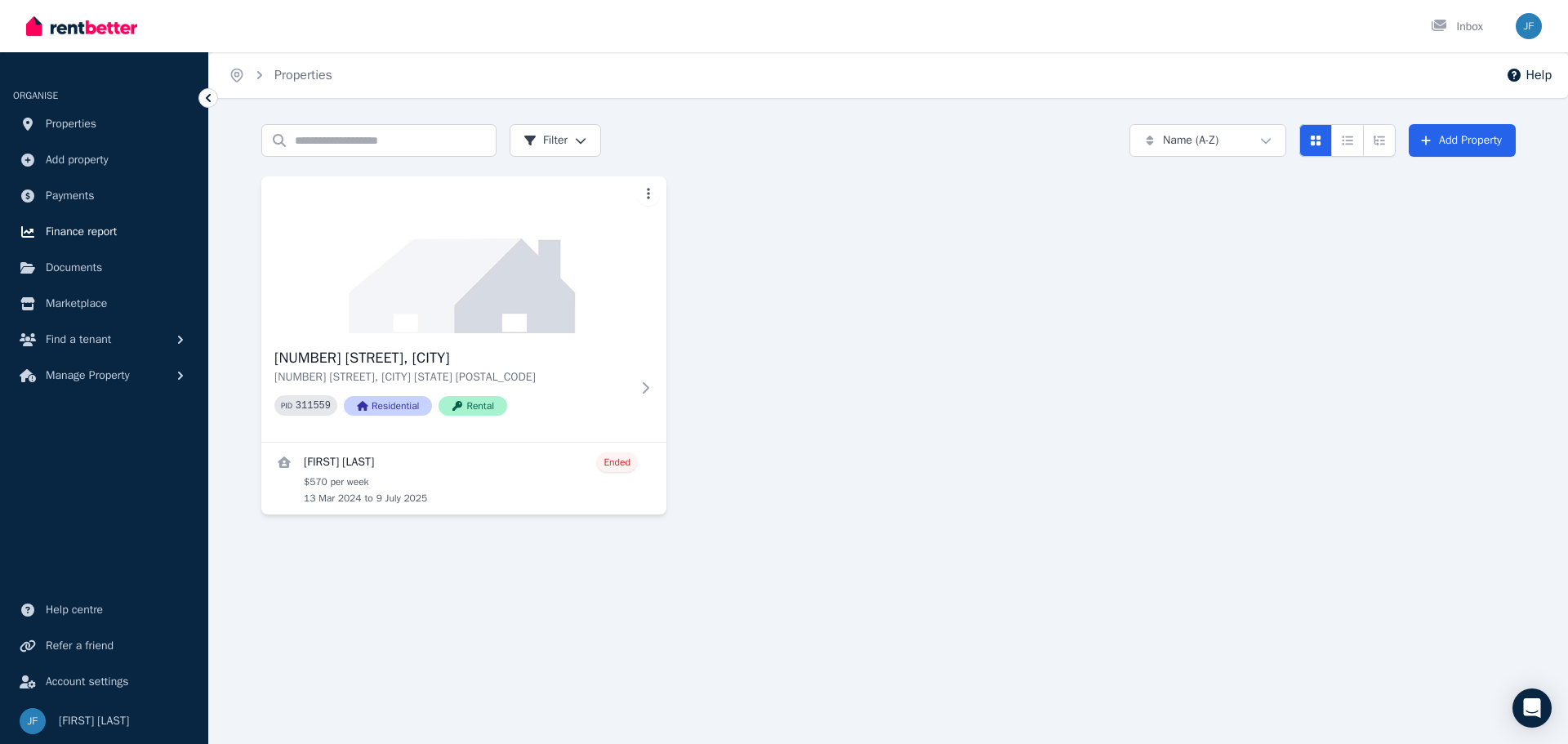 click on "Finance report" at bounding box center [104, 232] 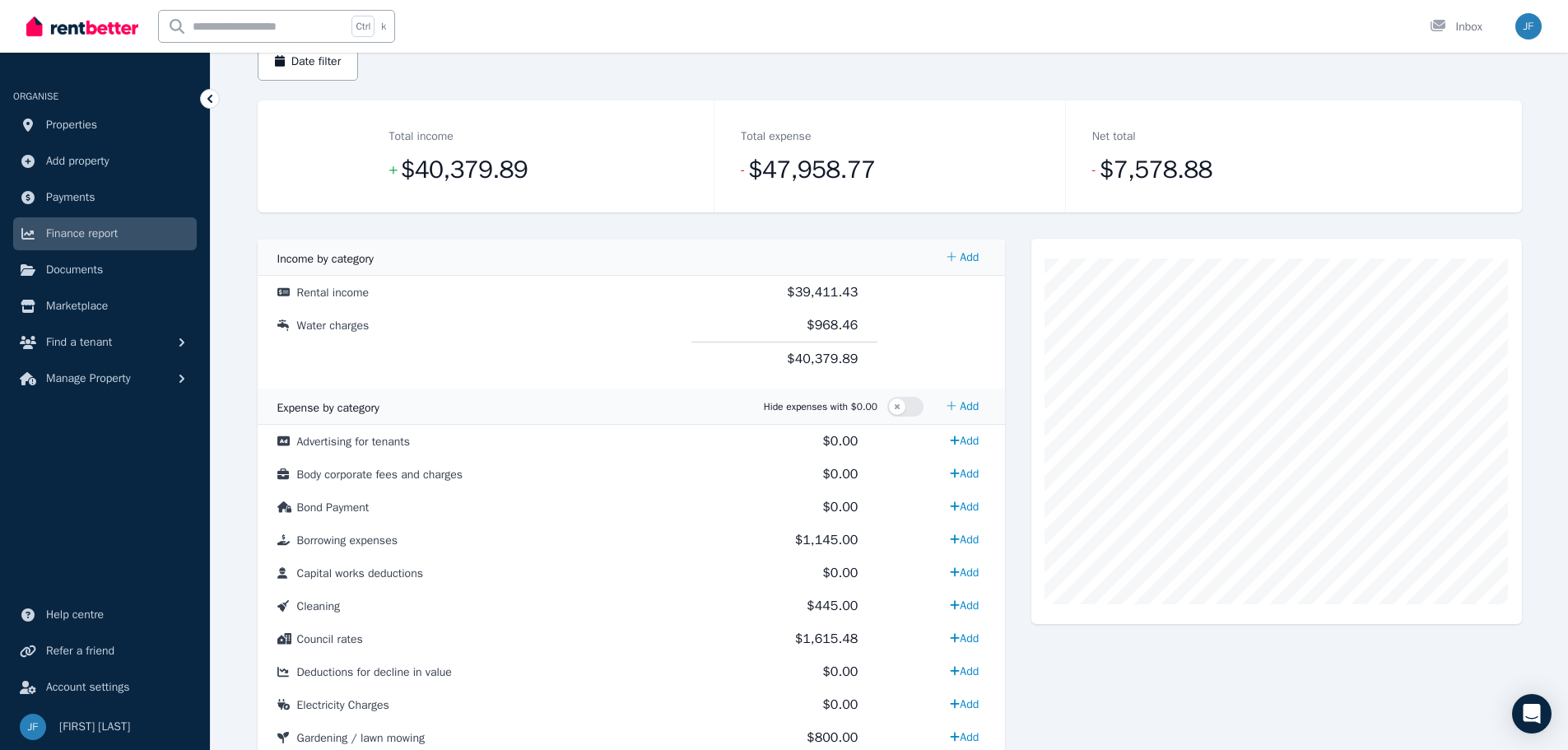 scroll, scrollTop: 0, scrollLeft: 0, axis: both 